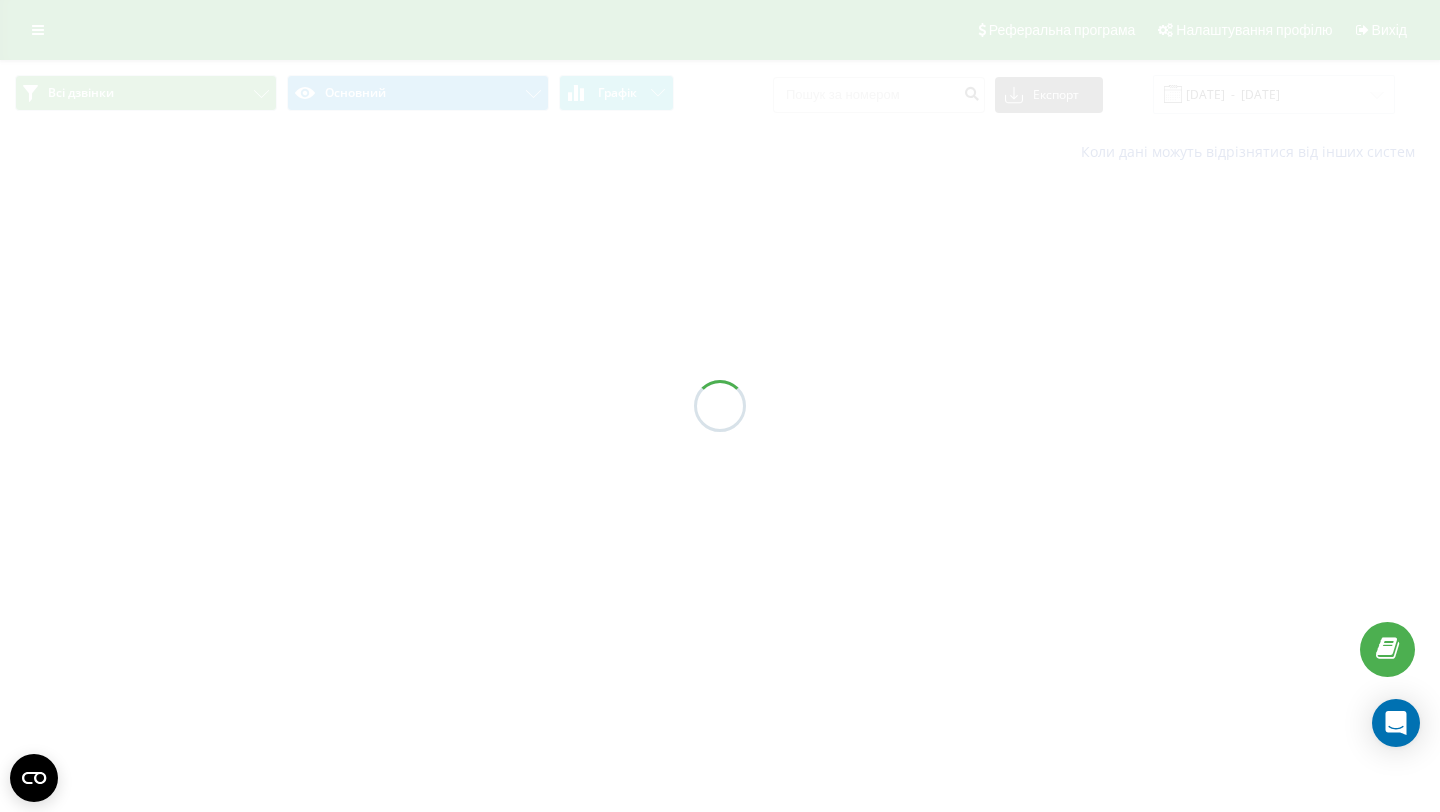 scroll, scrollTop: 0, scrollLeft: 0, axis: both 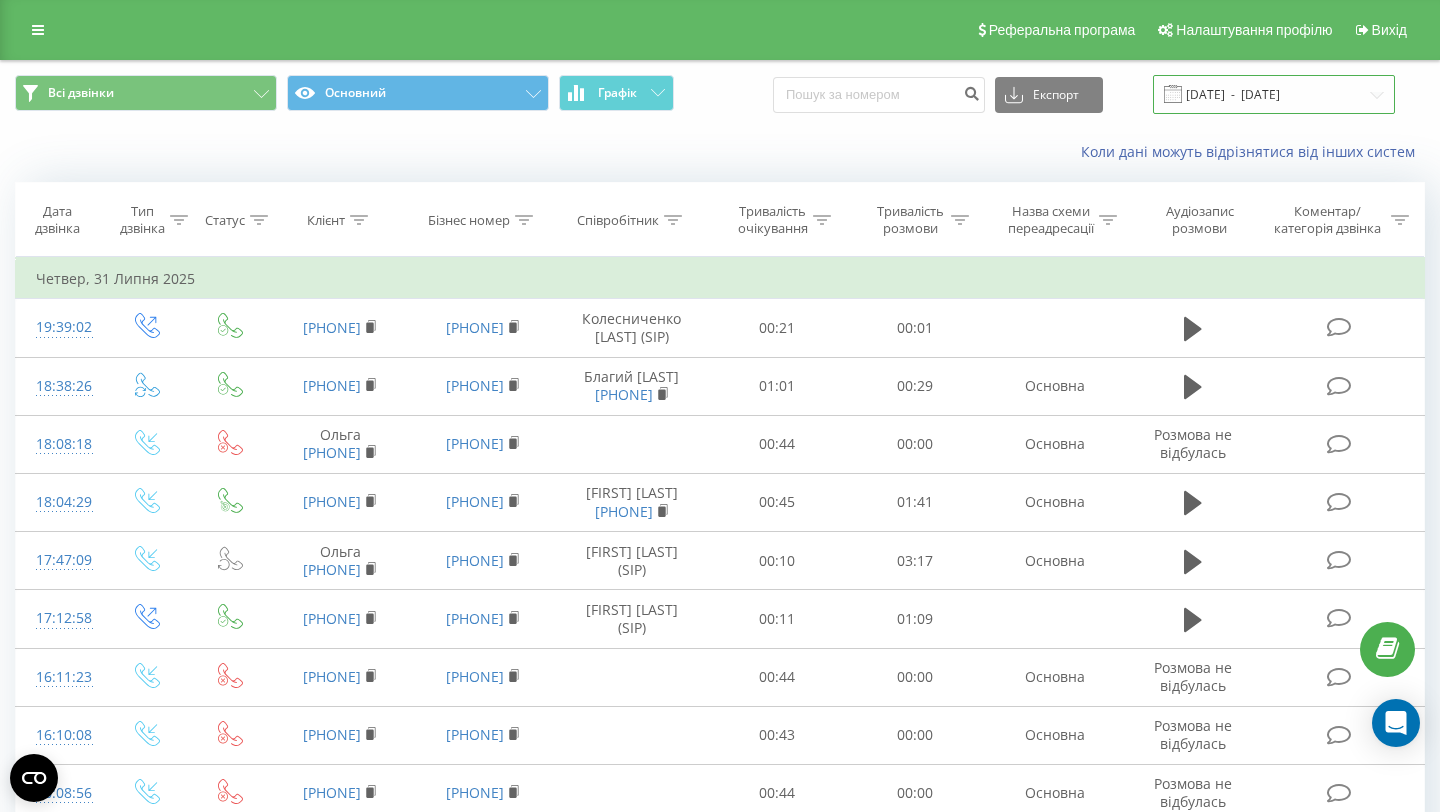 click on "[DATE]  -  [DATE]" at bounding box center [1274, 94] 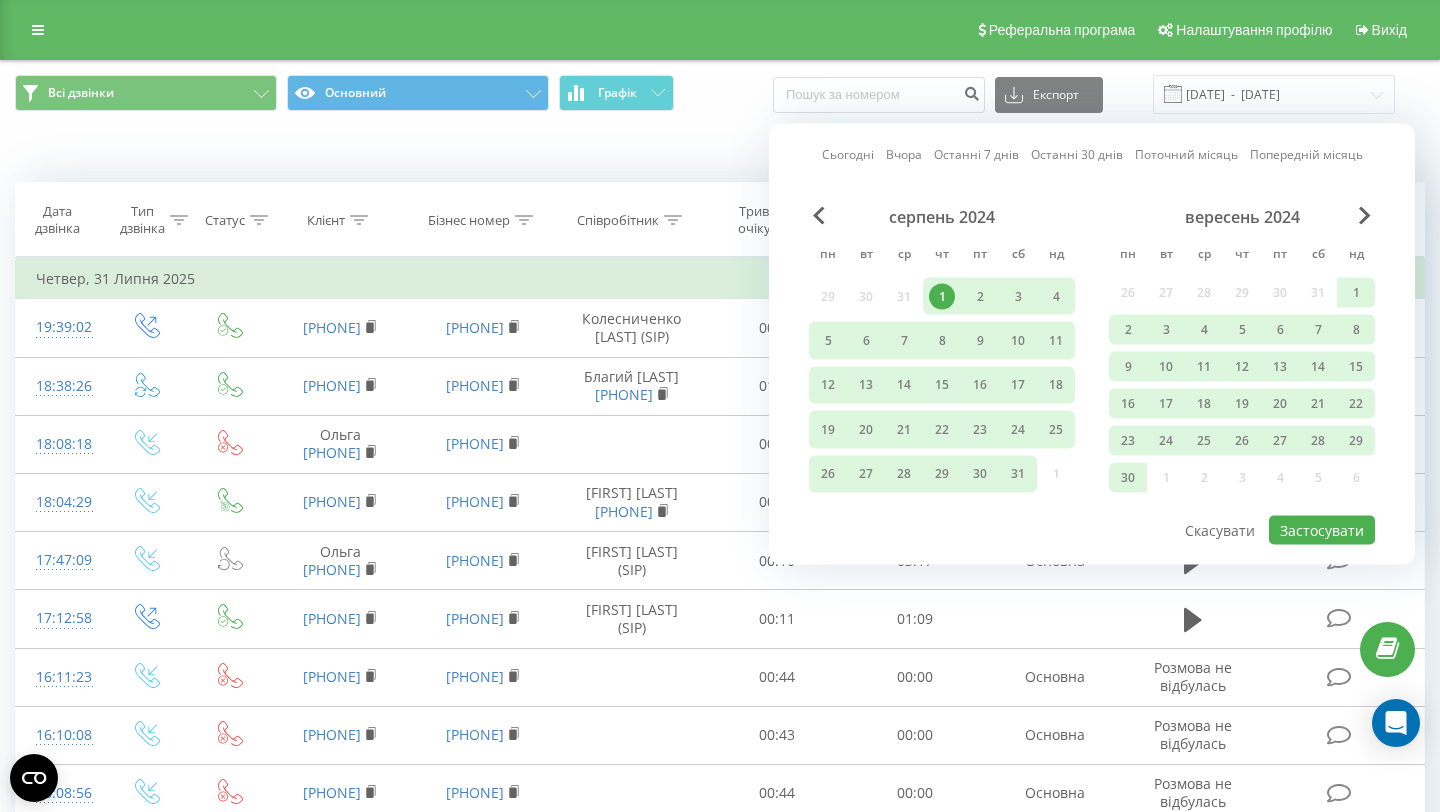 click on "1" at bounding box center [942, 296] 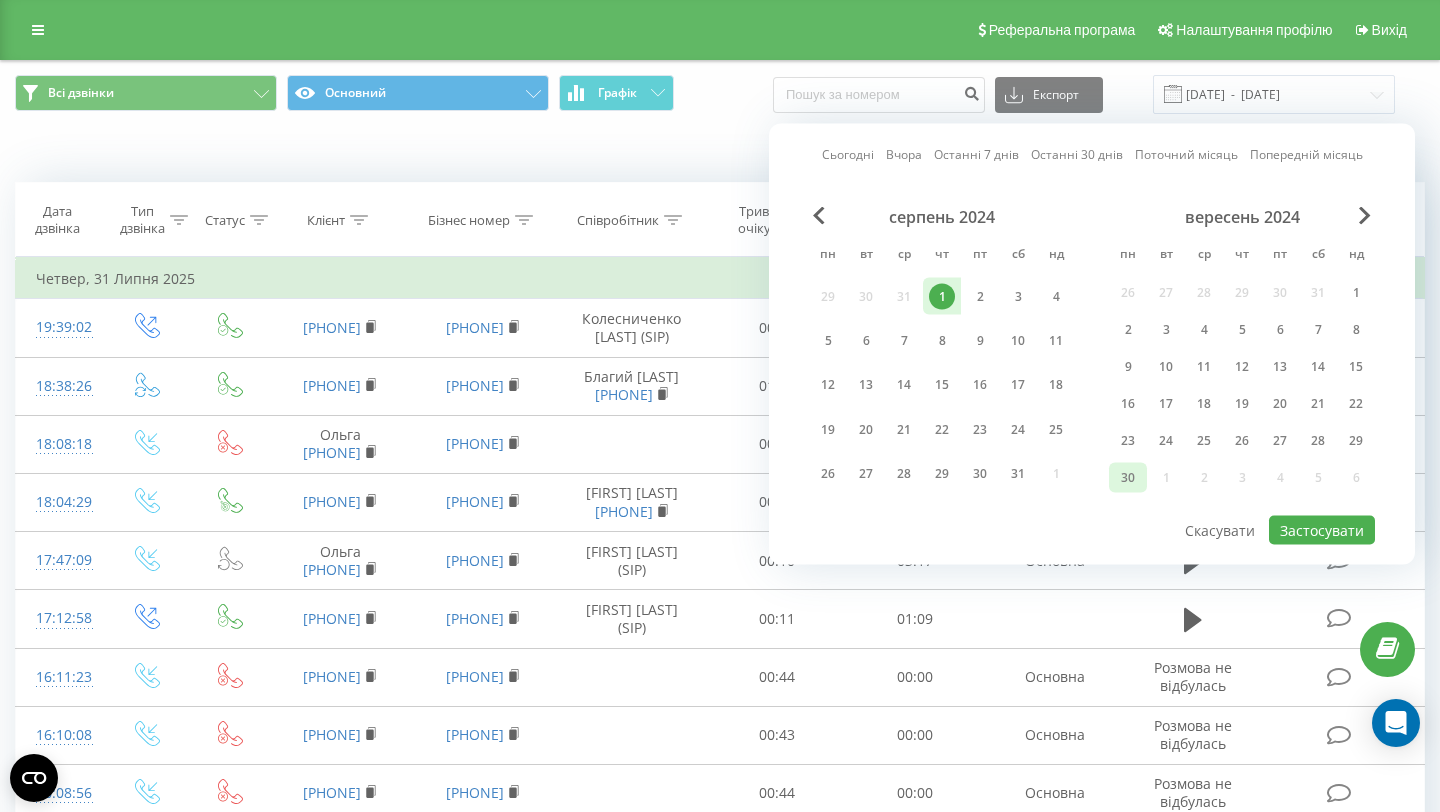 click on "30" at bounding box center [1128, 478] 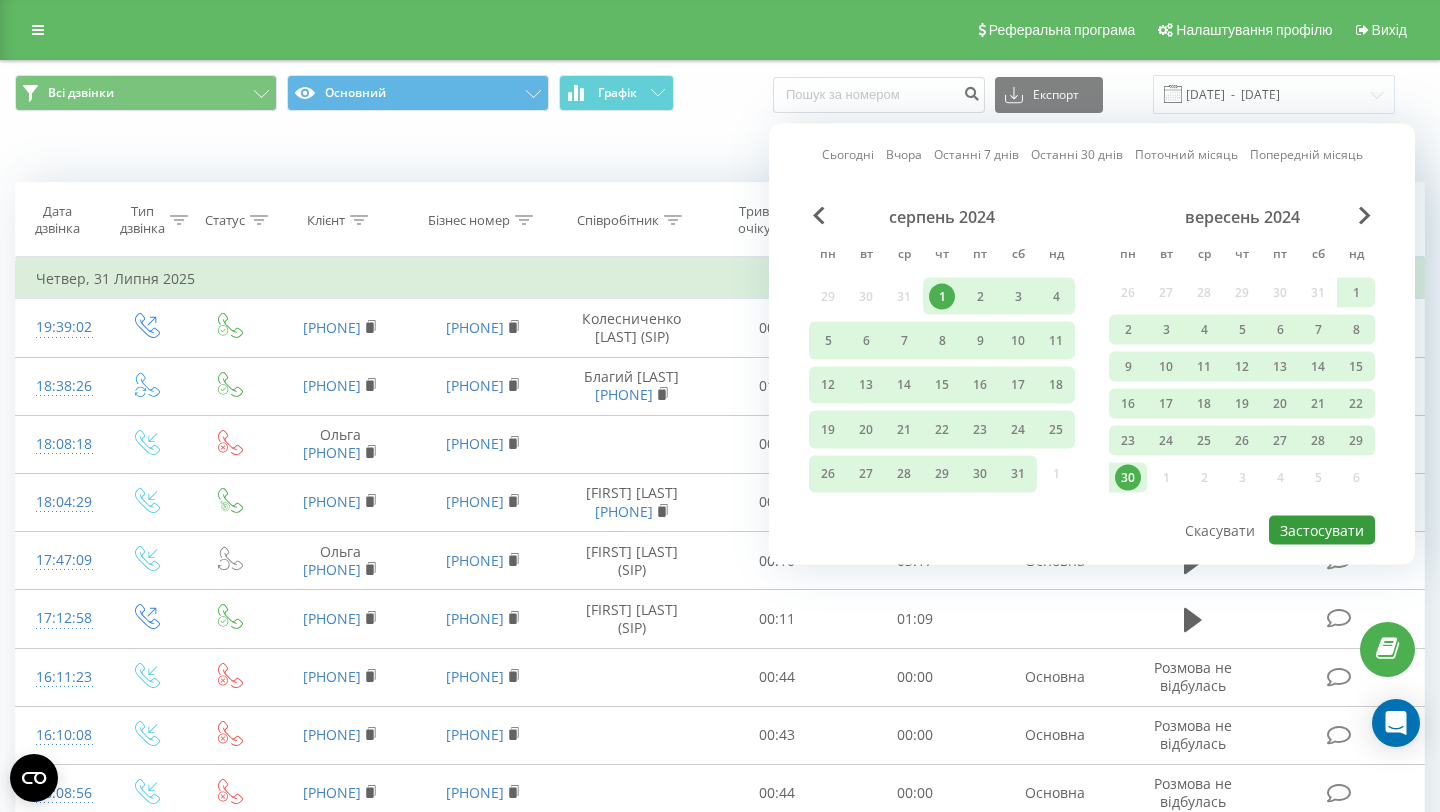 click on "Застосувати" at bounding box center [1322, 530] 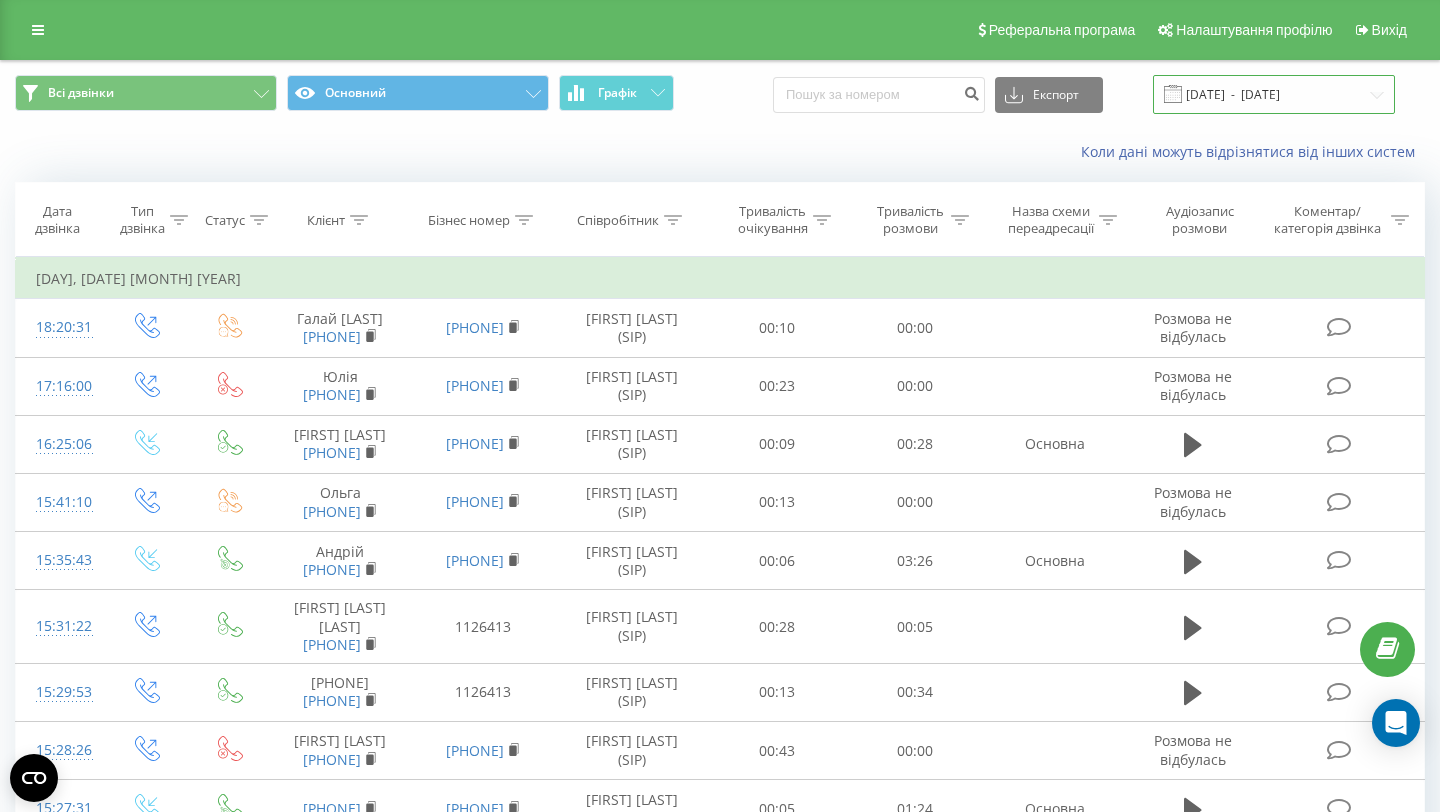 click on "[DATE]  -  [DATE]" at bounding box center (1274, 94) 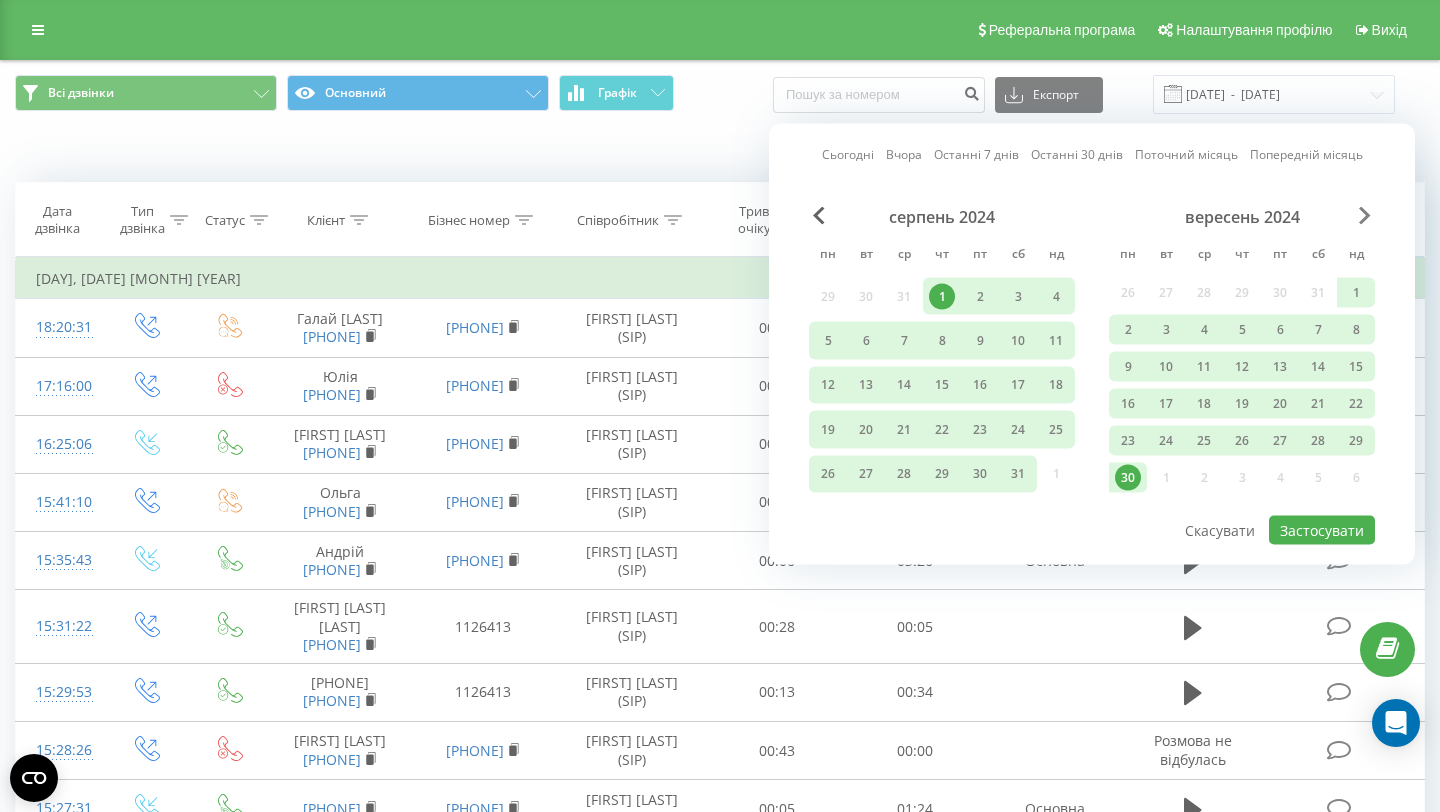click at bounding box center [1365, 216] 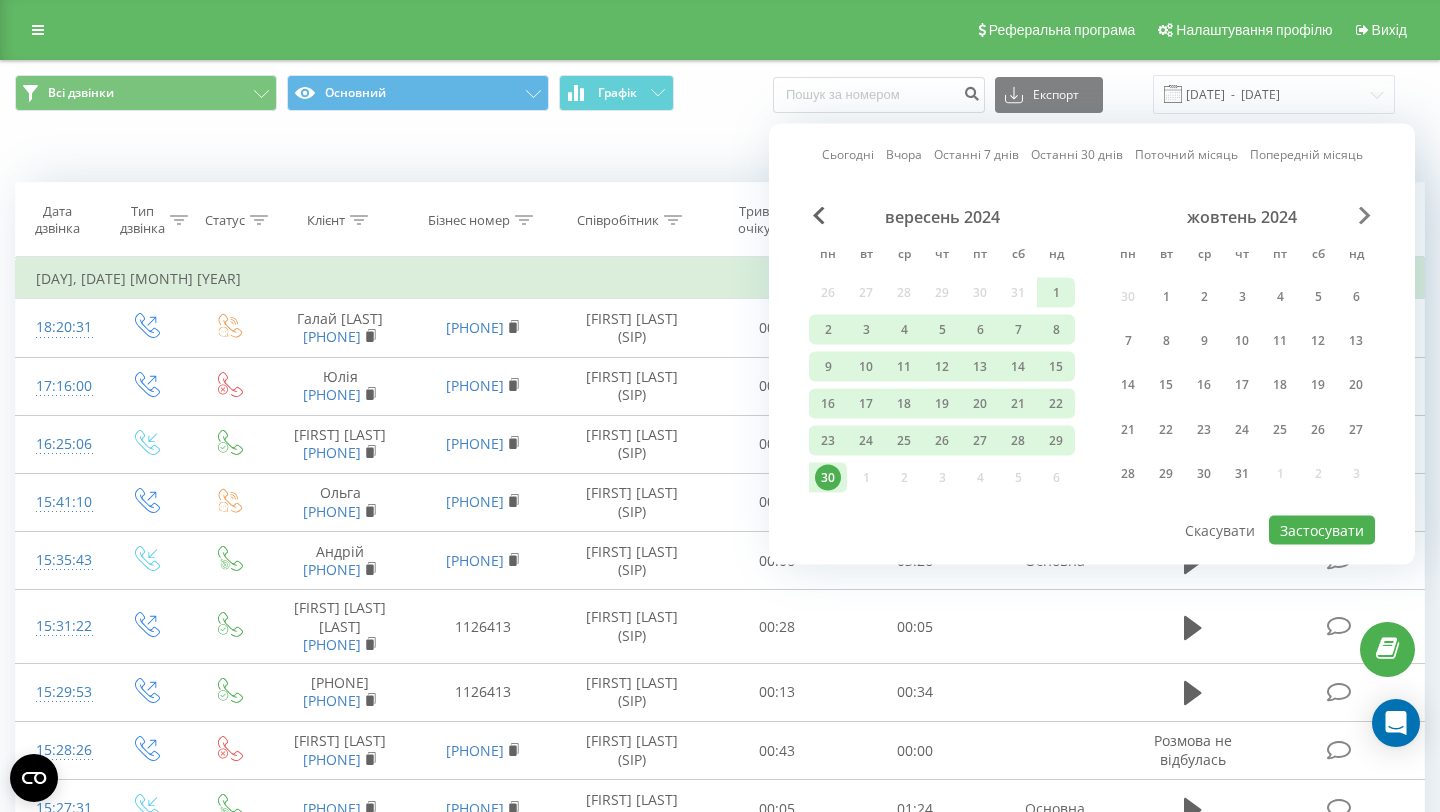 click at bounding box center (1365, 216) 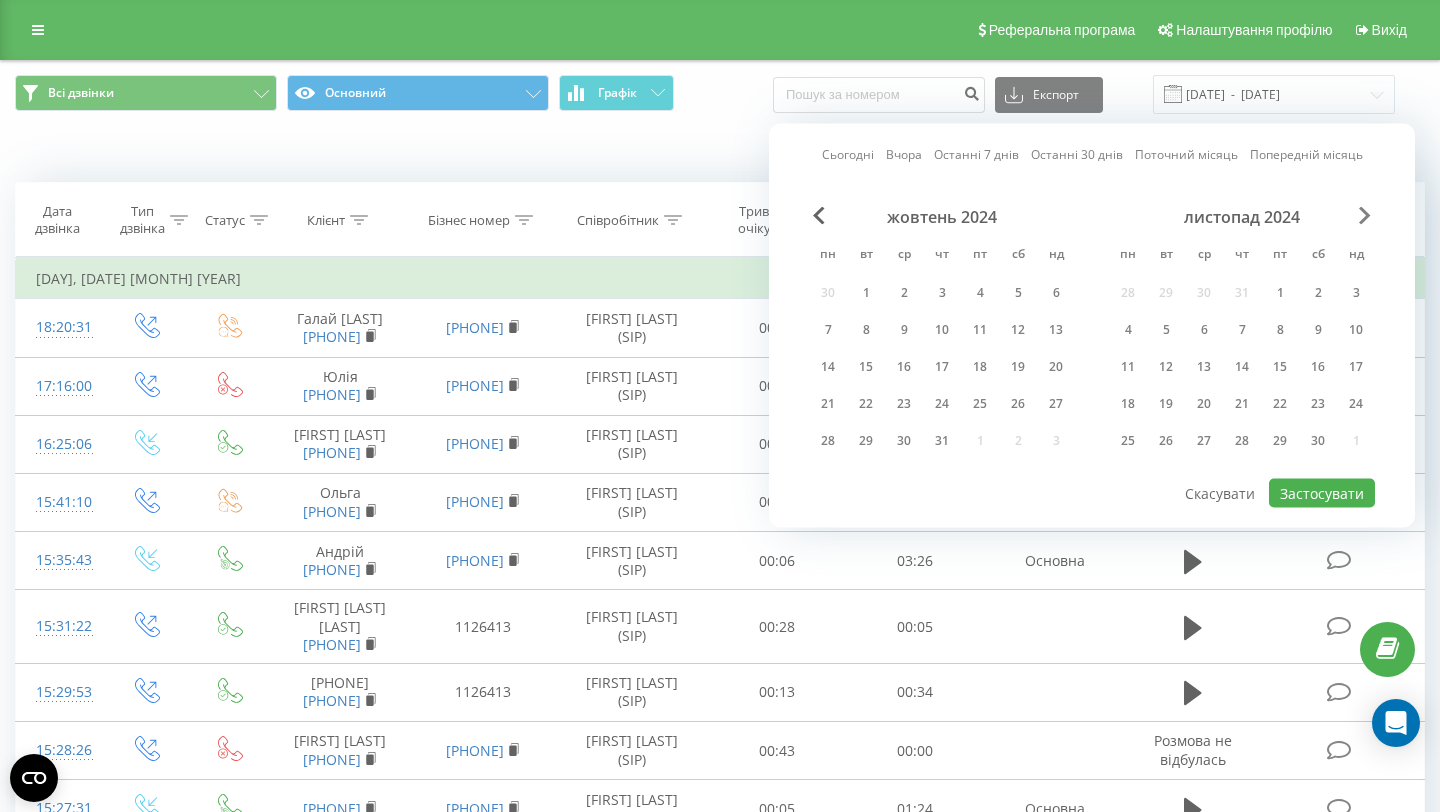 click at bounding box center (1365, 216) 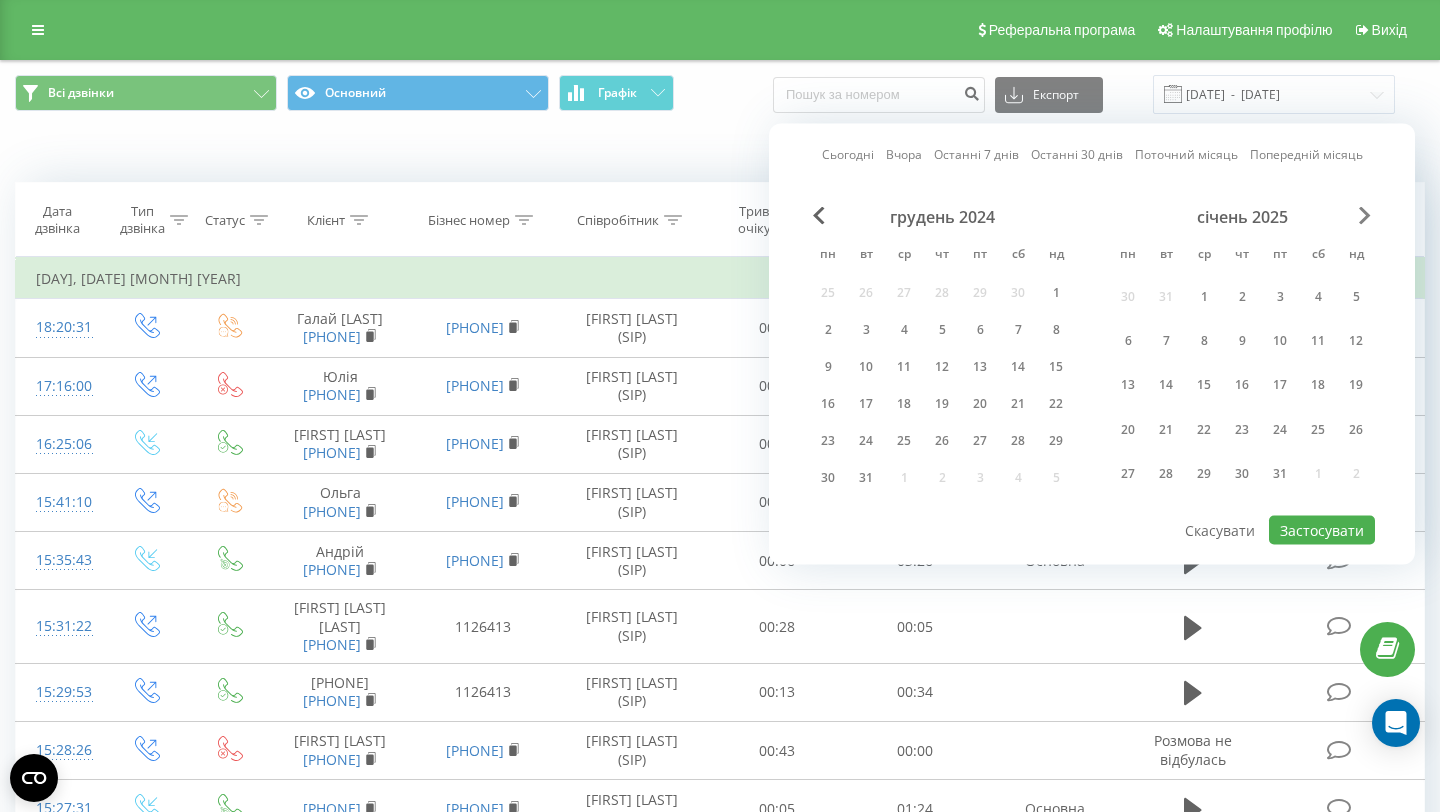 click at bounding box center [1365, 216] 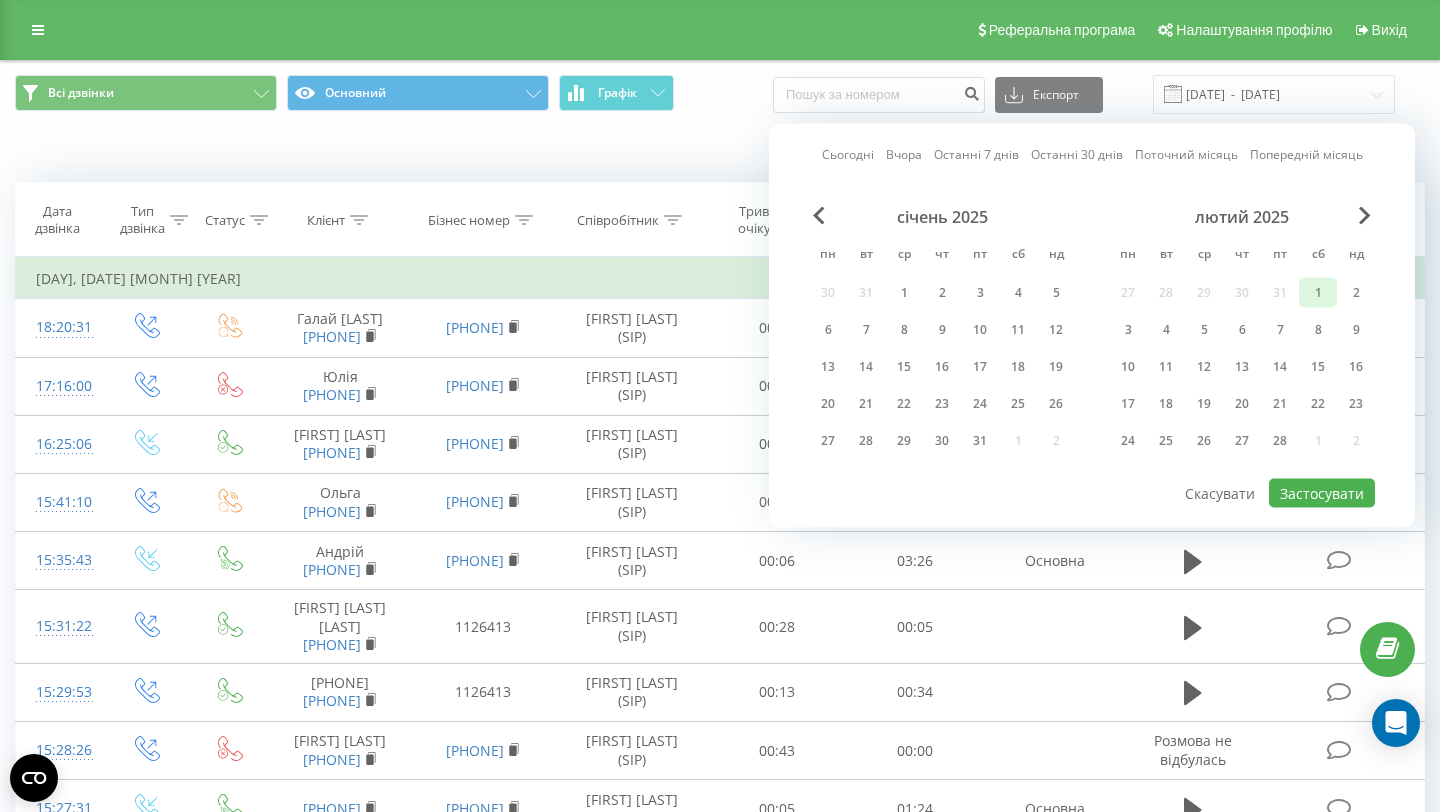 click on "1" at bounding box center [1318, 293] 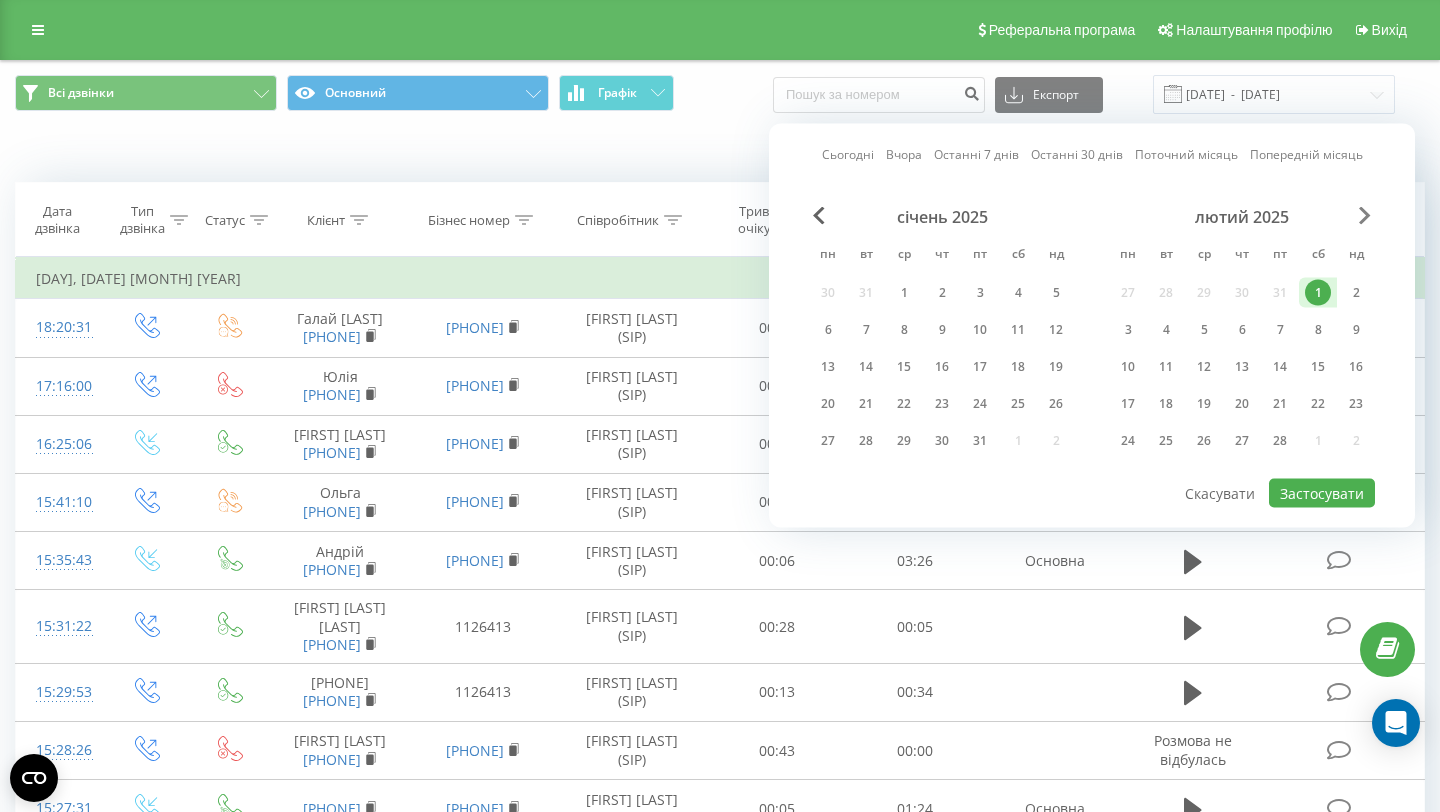 click at bounding box center (1365, 216) 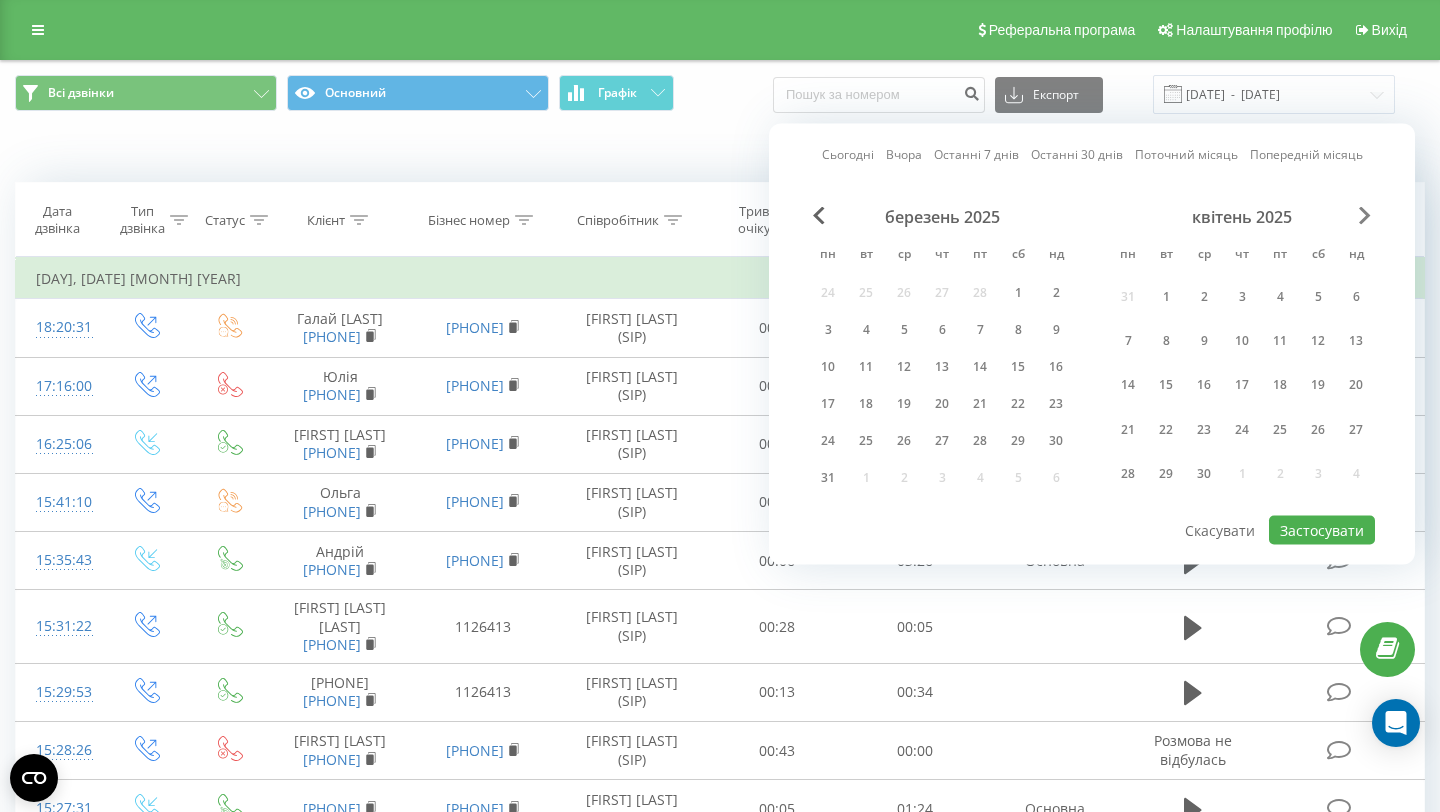 click at bounding box center [1365, 216] 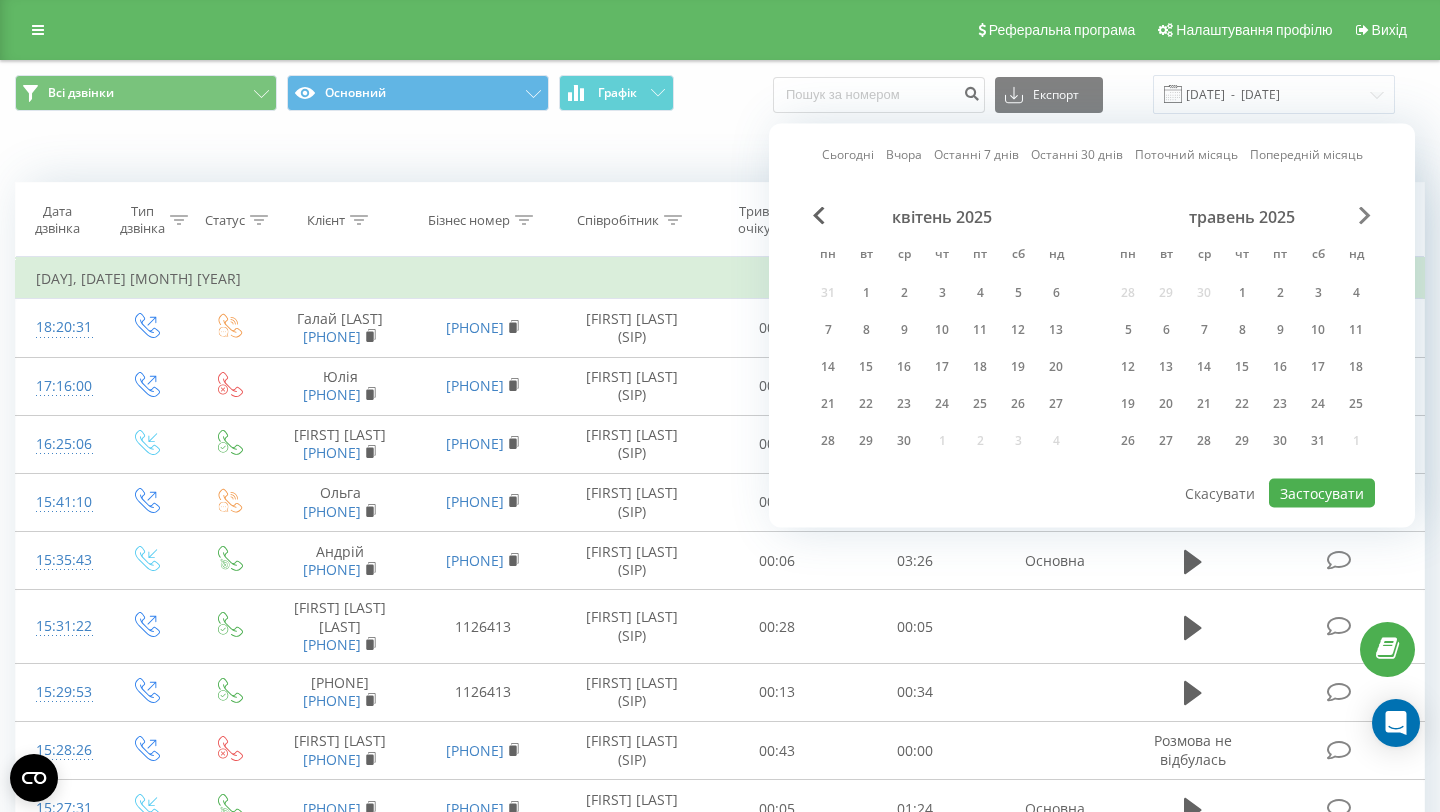 click at bounding box center (1365, 216) 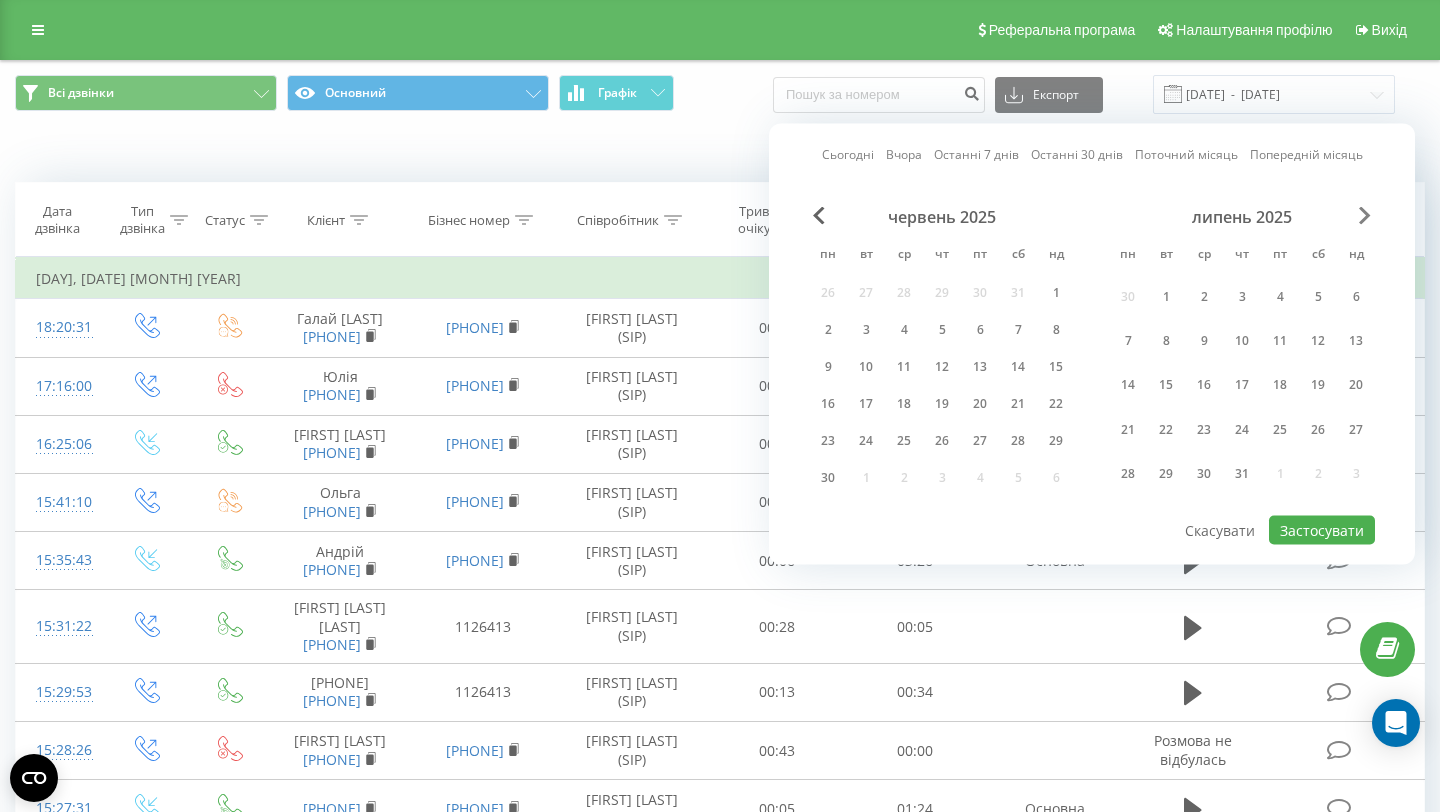 click at bounding box center [1365, 216] 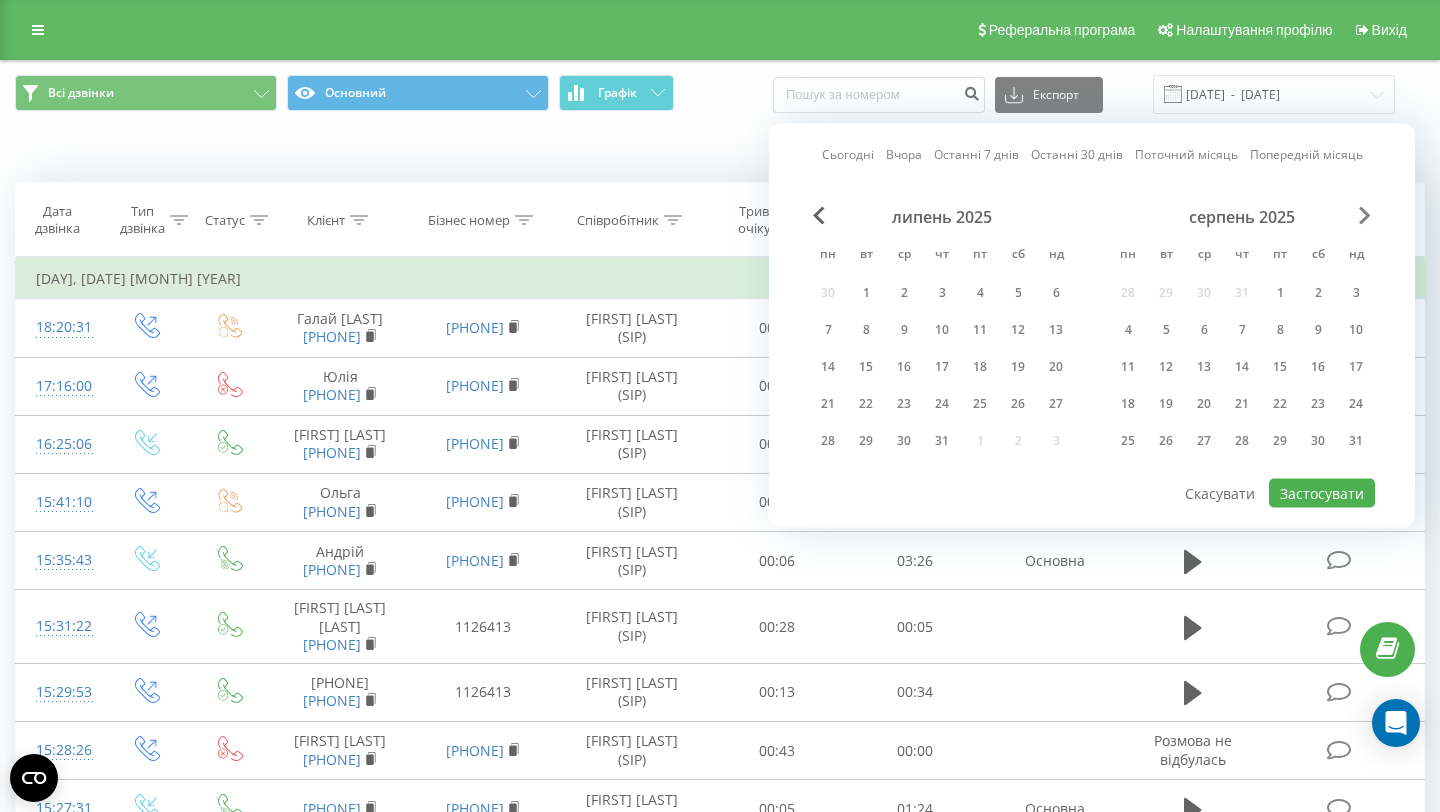 click at bounding box center [1365, 216] 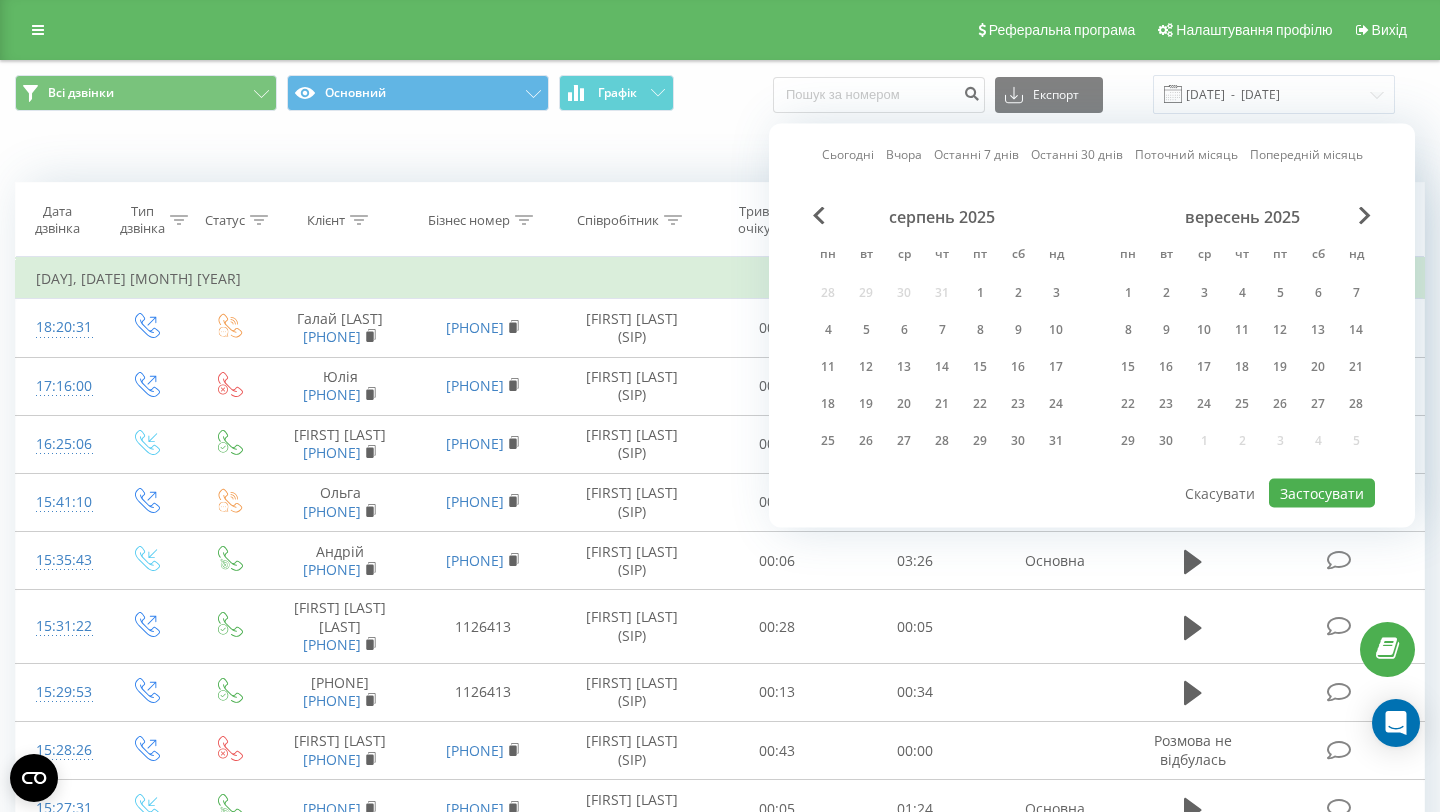 click on "вересень 2025 пн вт ср чт пт сб нд 1 2 3 4 5 6 7 8 9 10 11 12 13 14 15 16 17 18 19 20 21 22 23 24 25 26 27 28 29 30 1 2 3 4 5" at bounding box center [1242, 335] 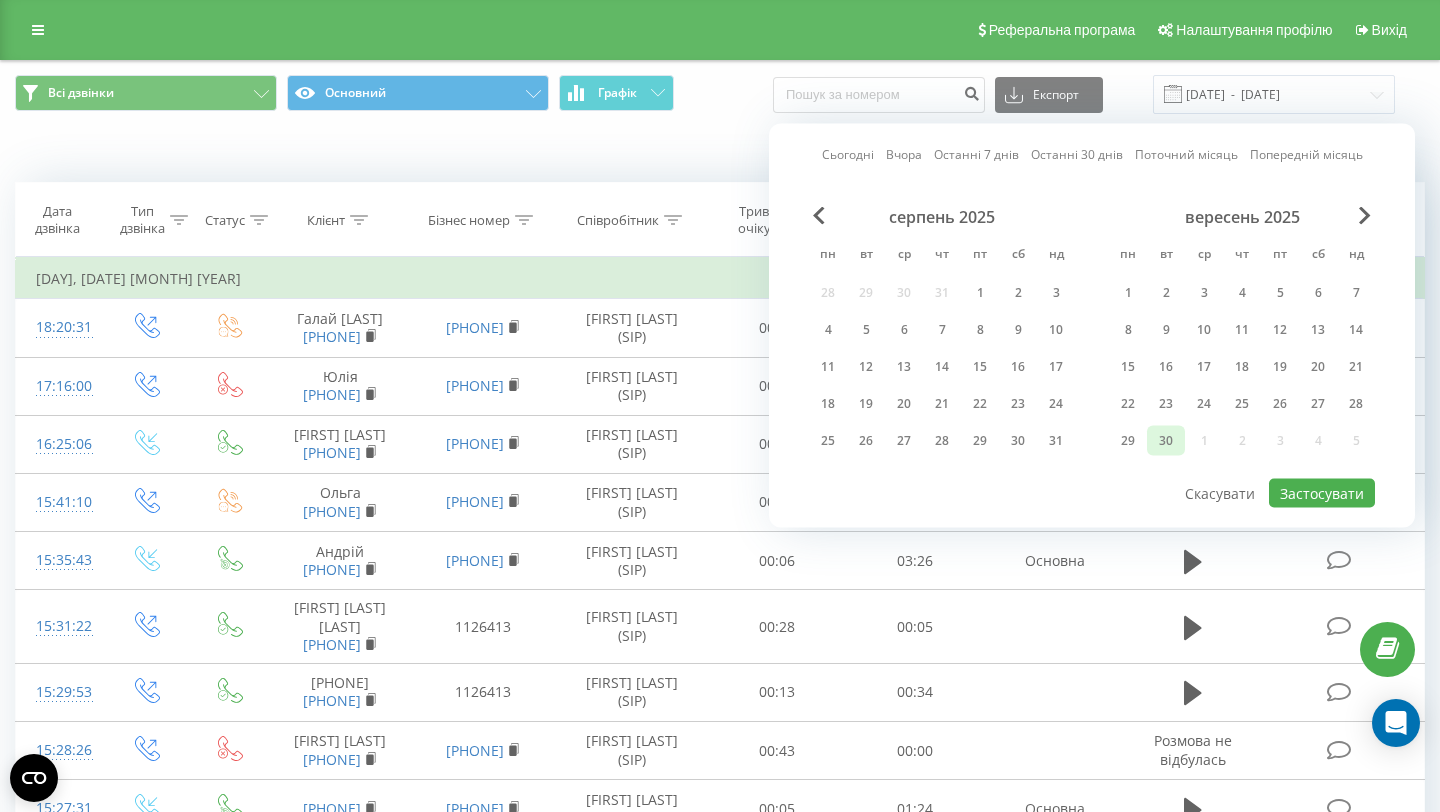 click on "30" at bounding box center [1166, 441] 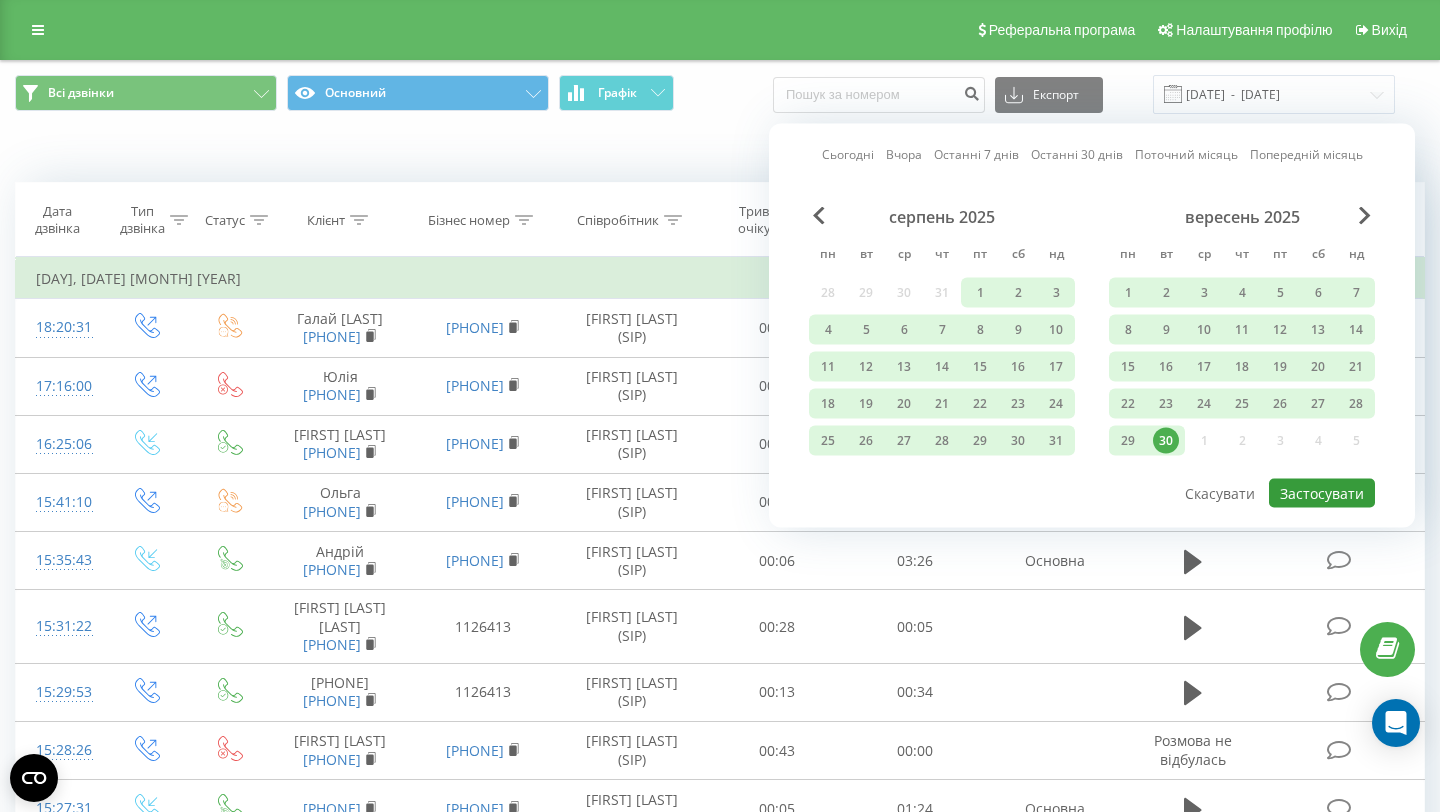 click on "Застосувати" at bounding box center (1322, 493) 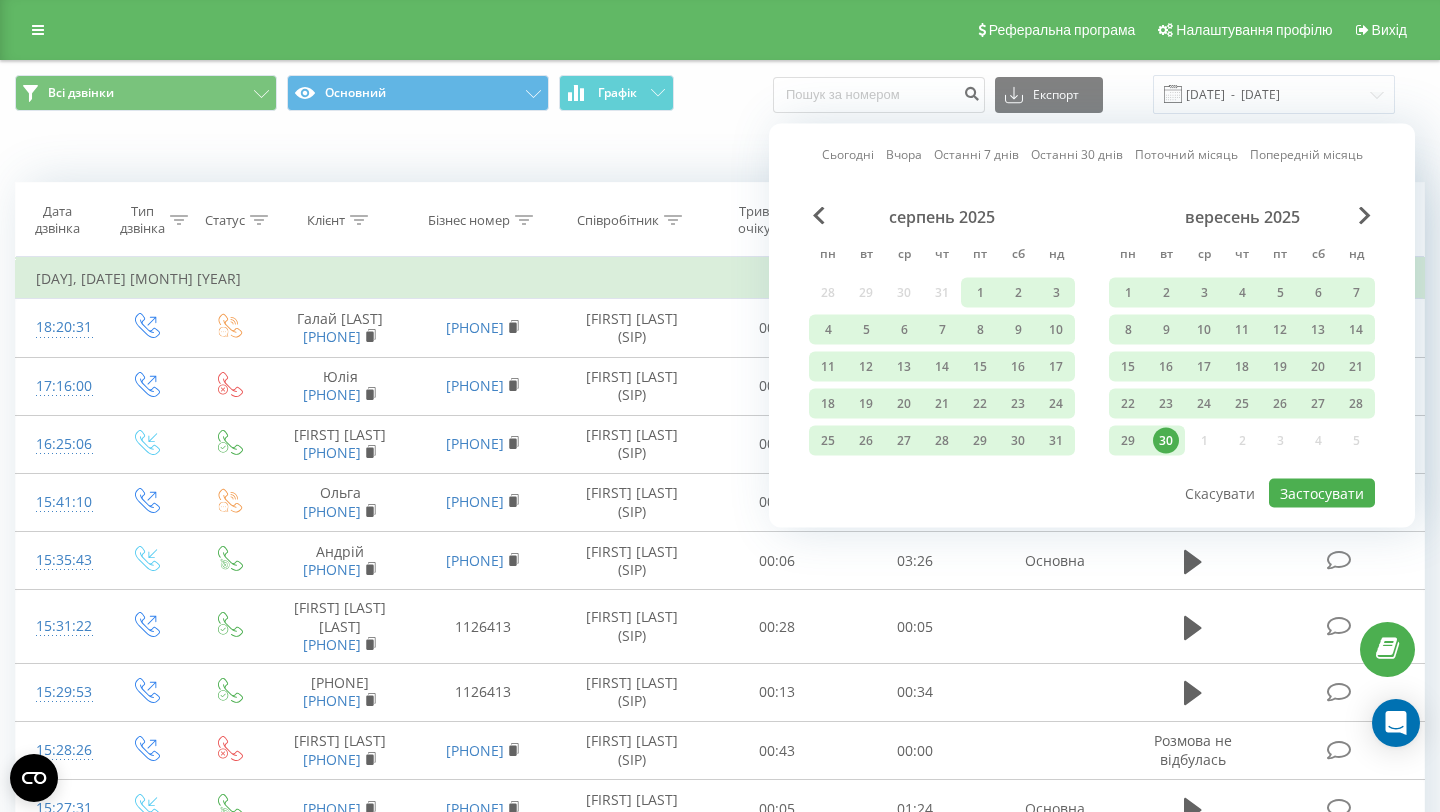 type on "[DATE]  -  [DATE]" 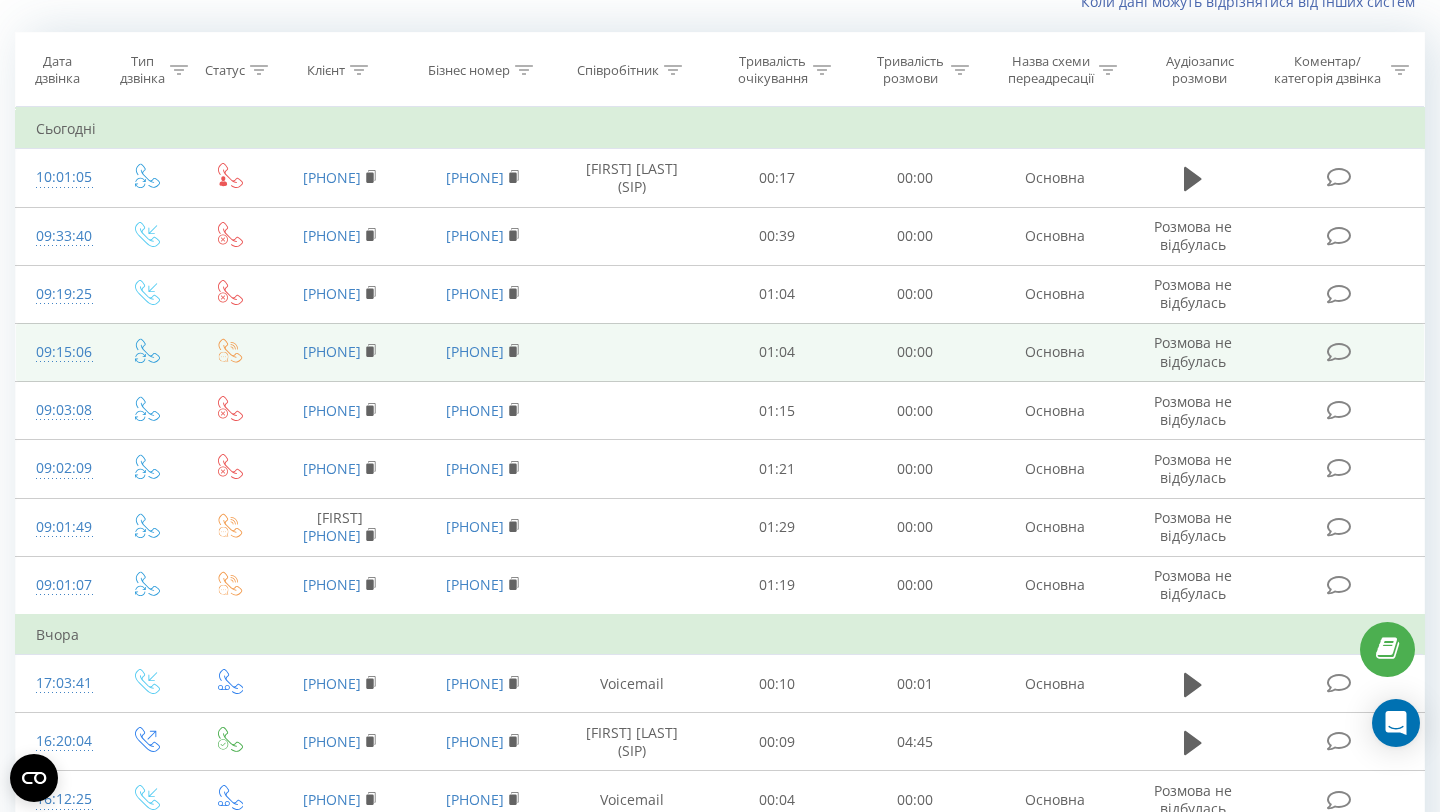scroll, scrollTop: 154, scrollLeft: 0, axis: vertical 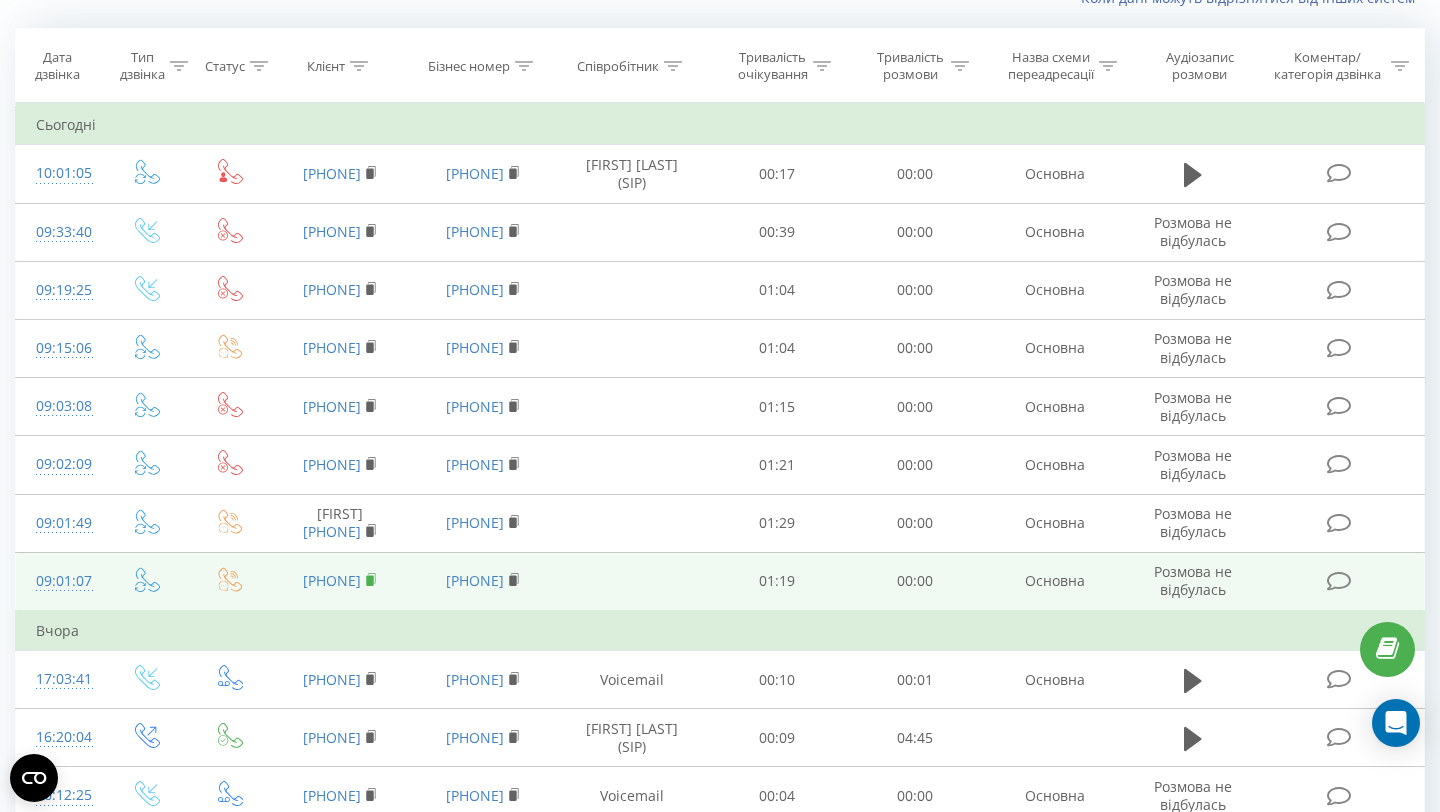 click 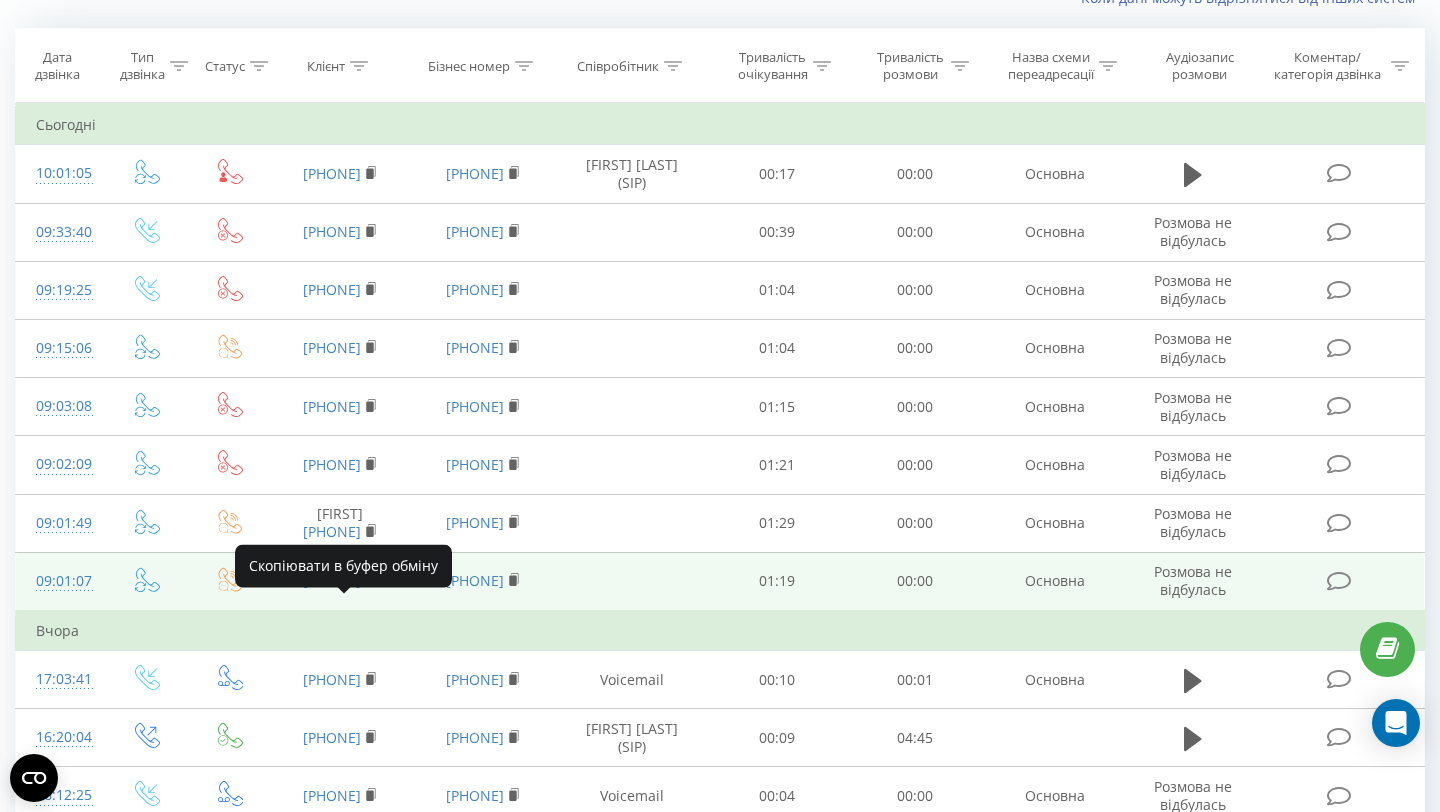click 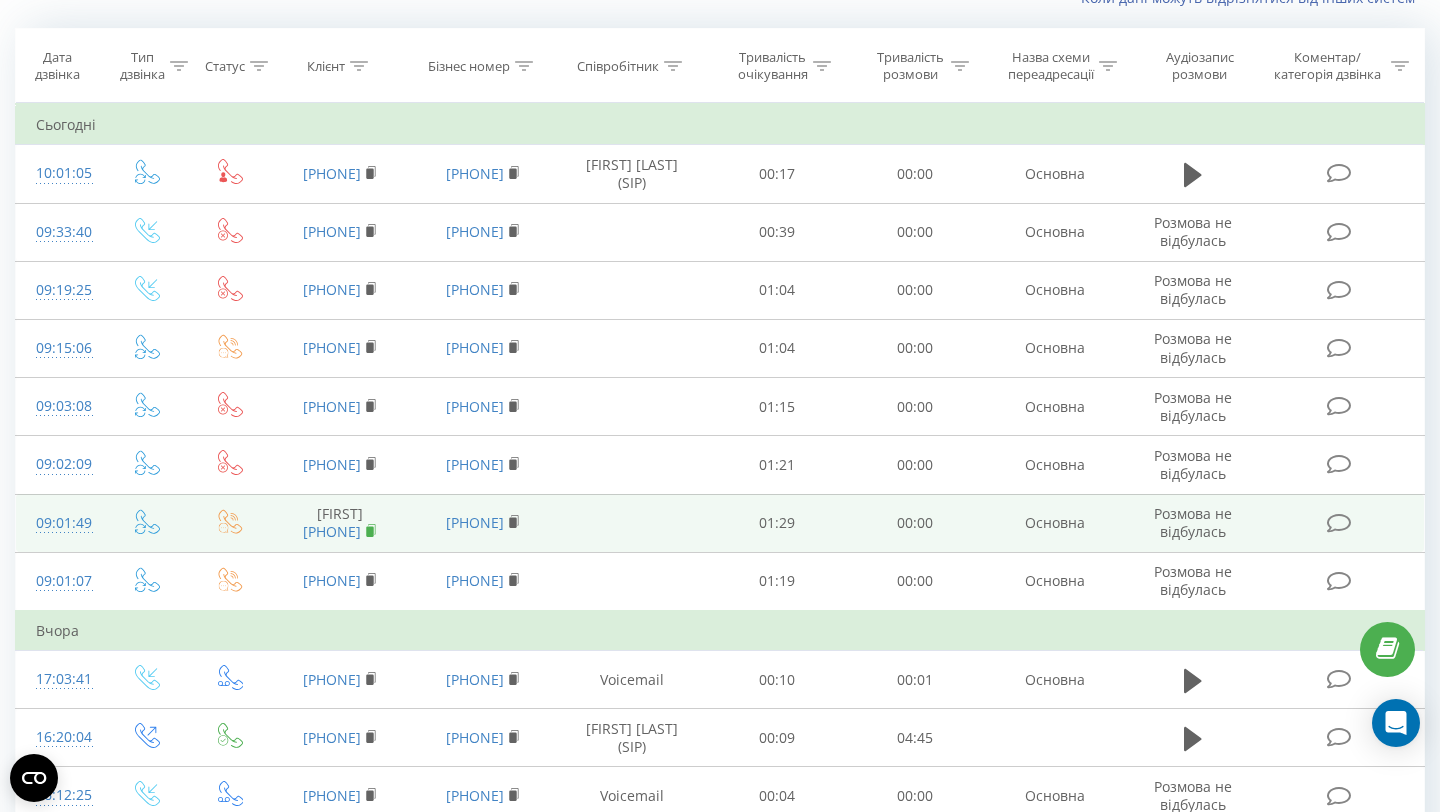 click 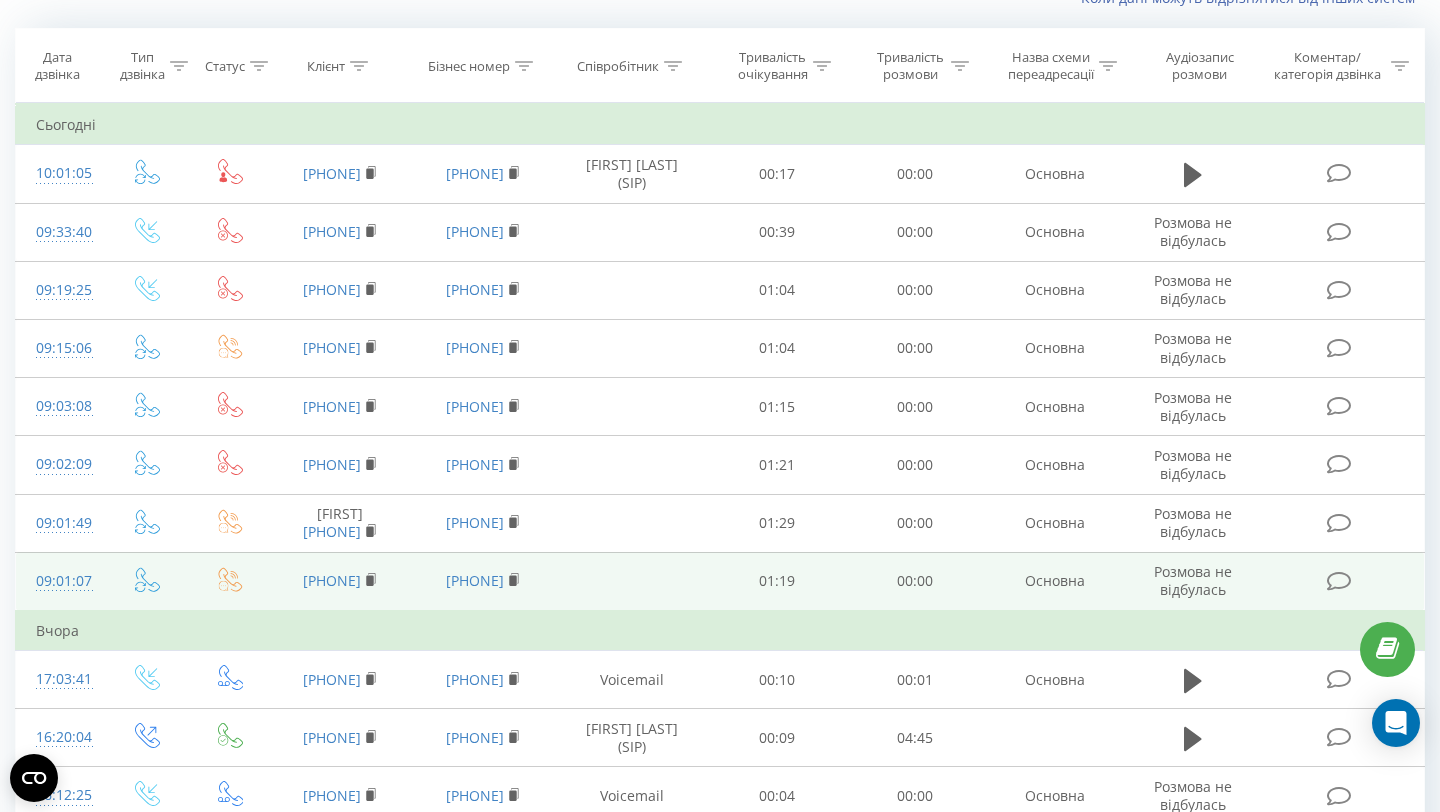 click on "[PHONE]" at bounding box center (340, 581) 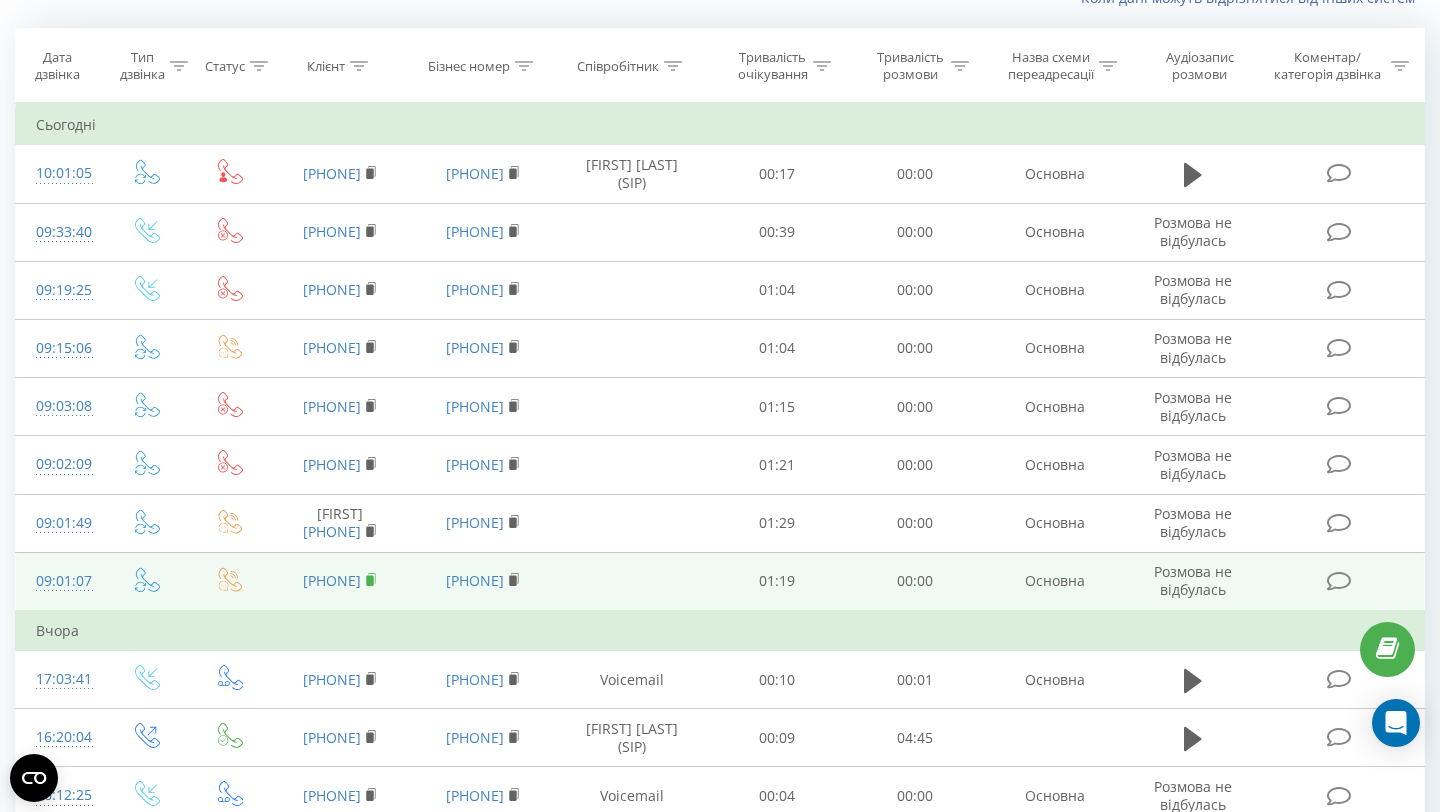 click 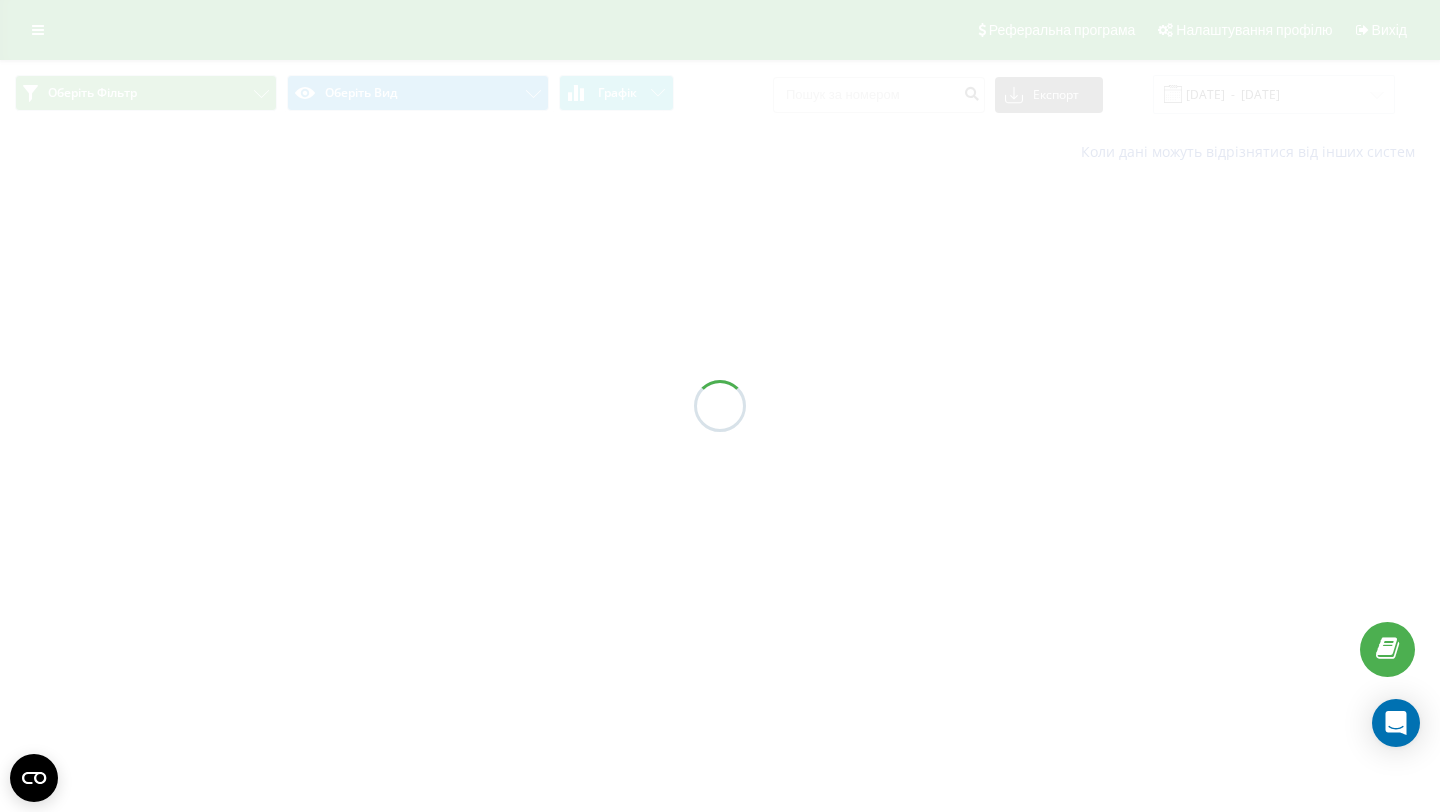 scroll, scrollTop: 0, scrollLeft: 0, axis: both 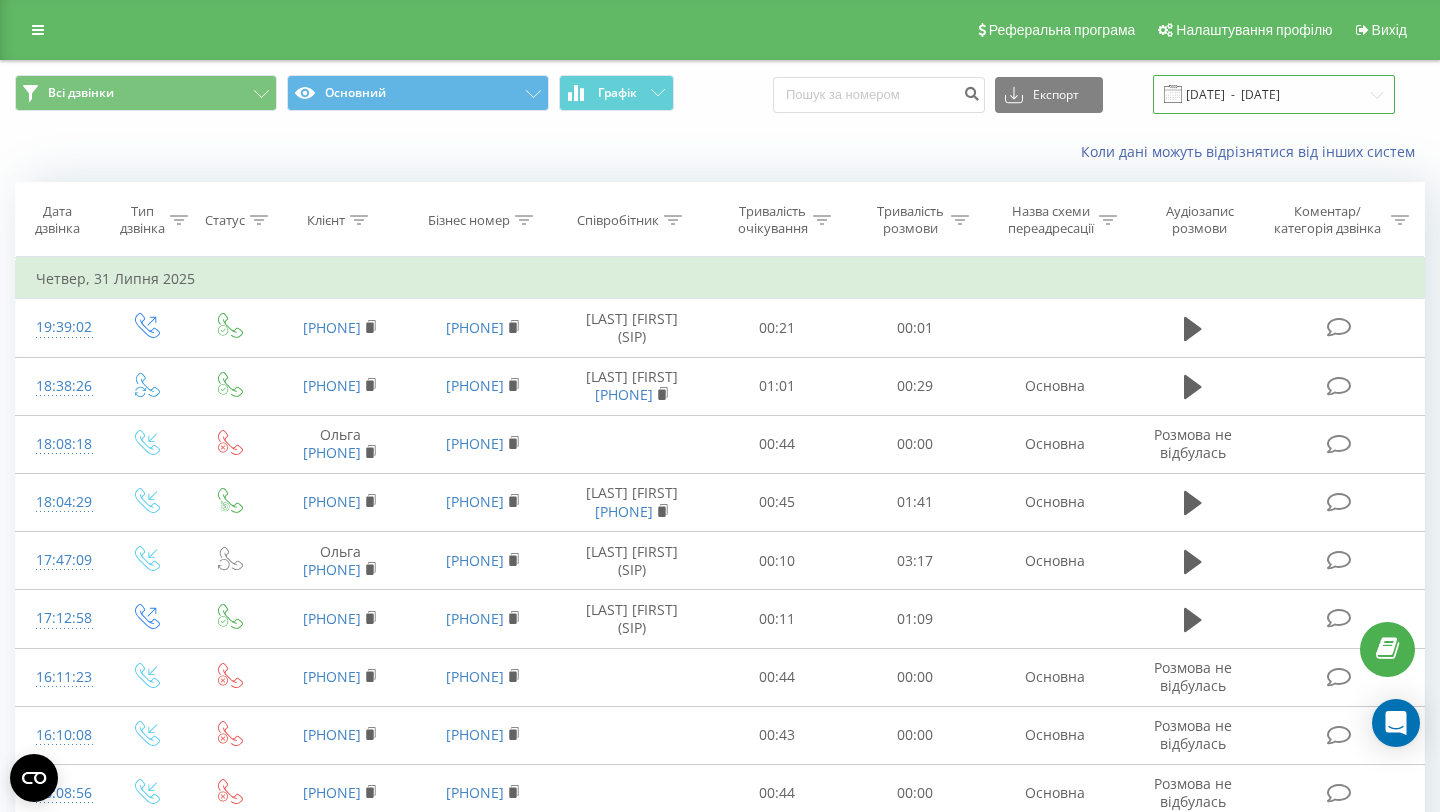 click on "[DATE]  -  [DATE]" at bounding box center (1274, 94) 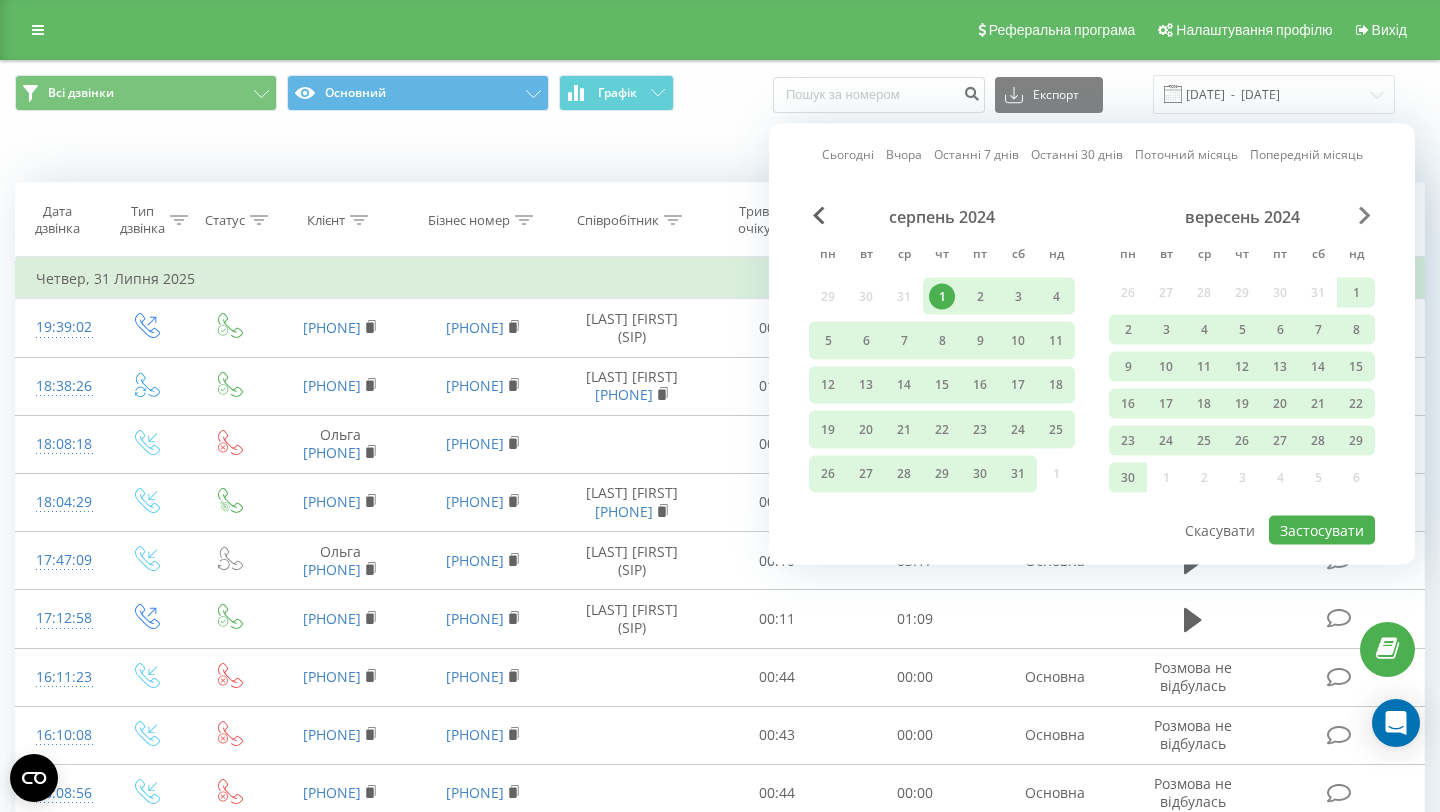 click at bounding box center [1365, 216] 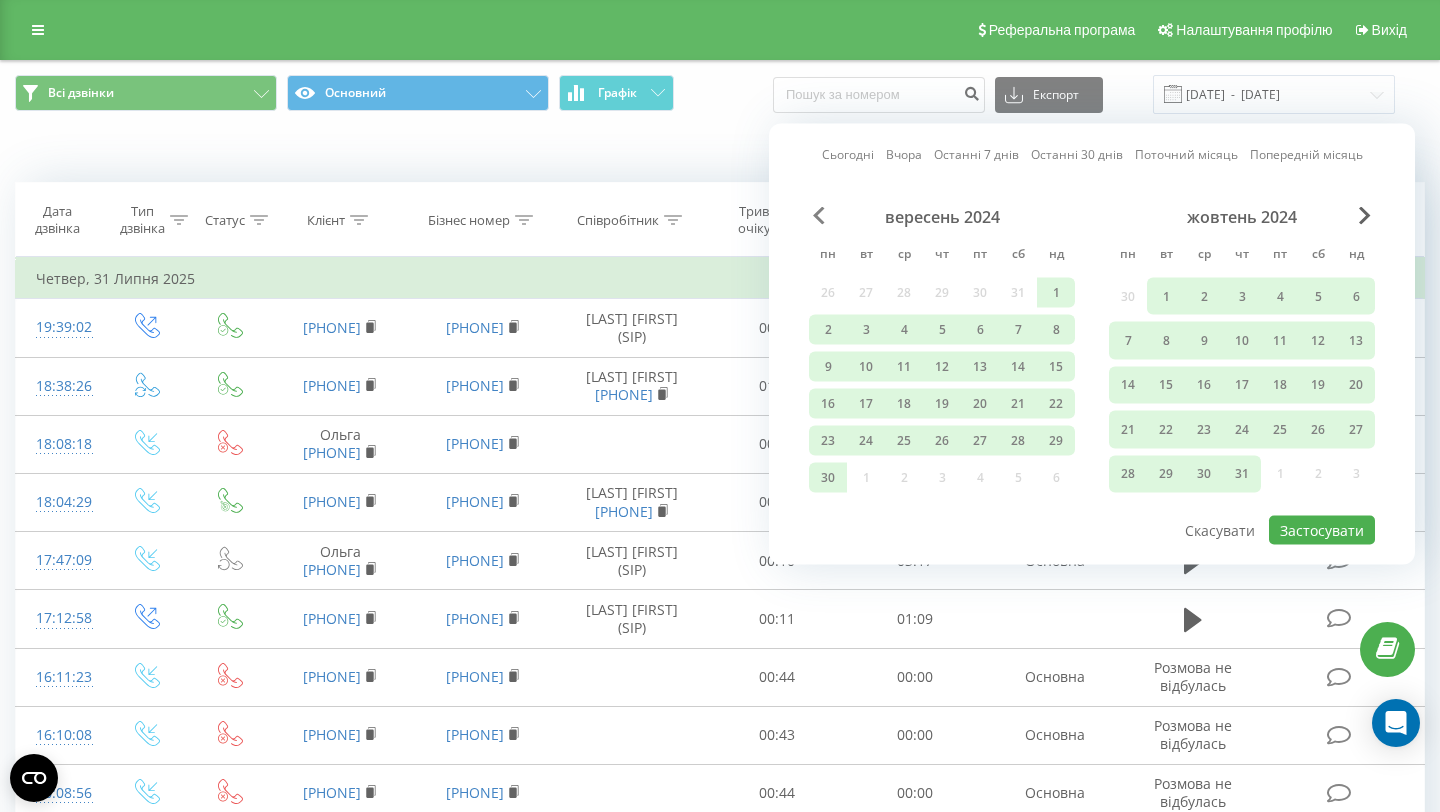 click at bounding box center [819, 216] 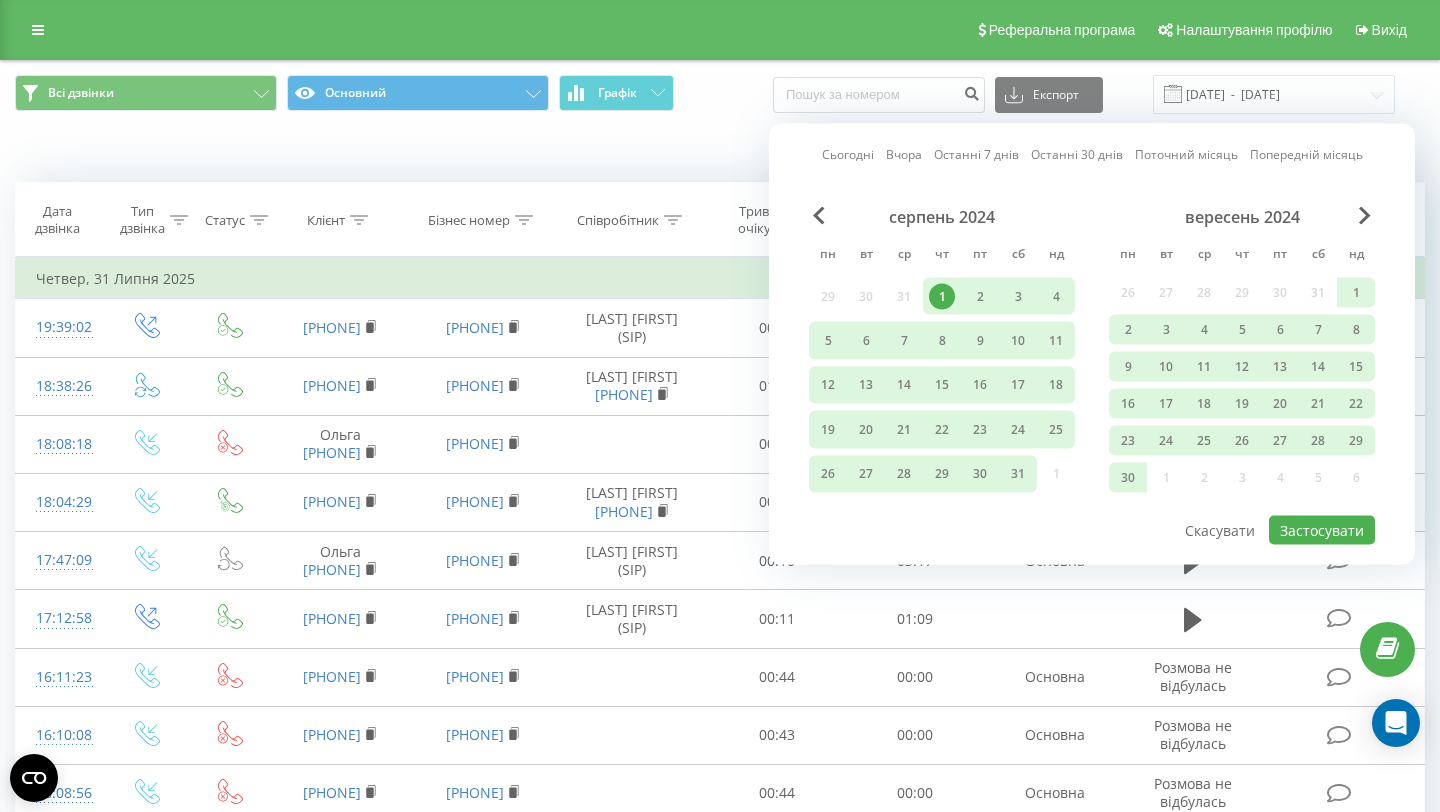 click on "1" at bounding box center [942, 296] 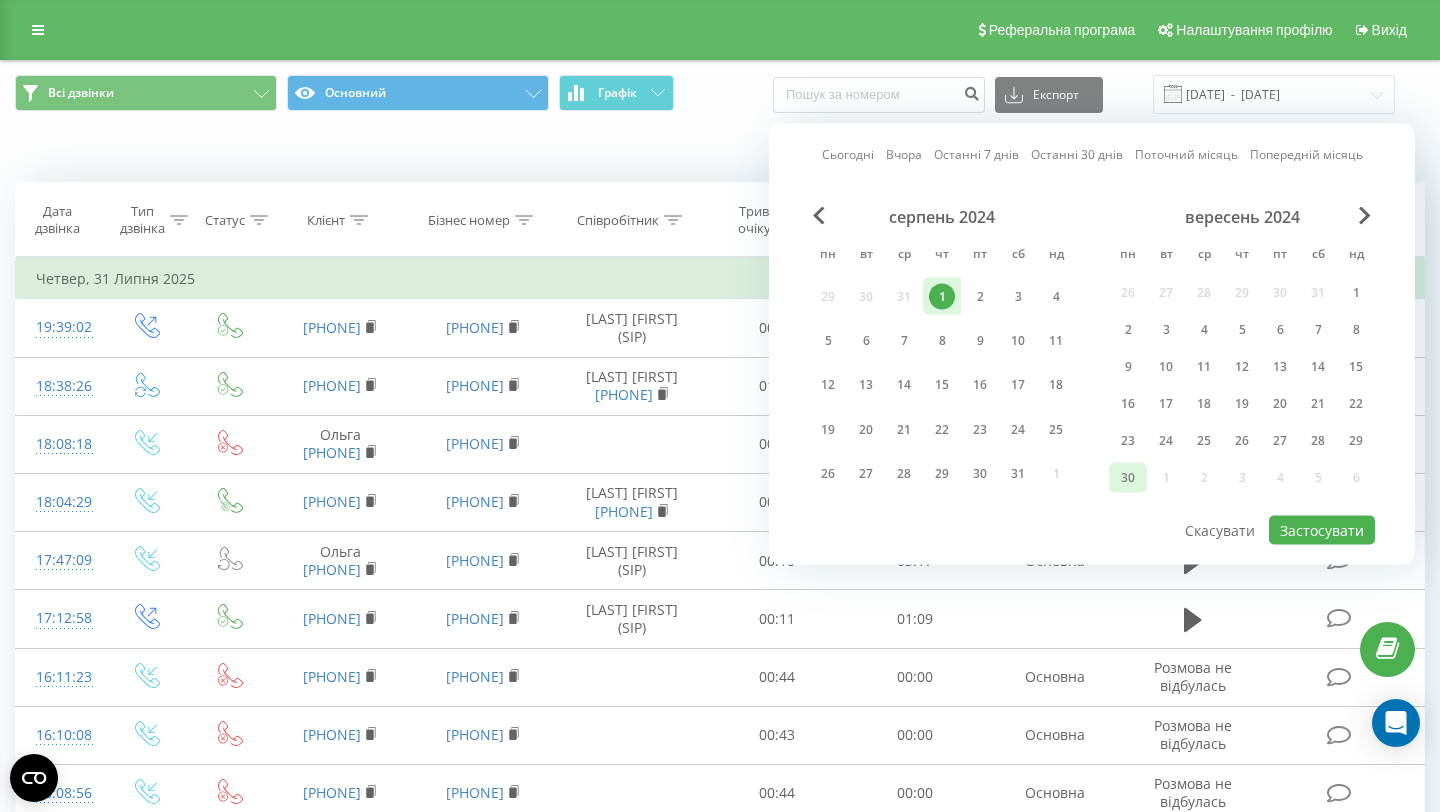 click on "30" at bounding box center (1128, 478) 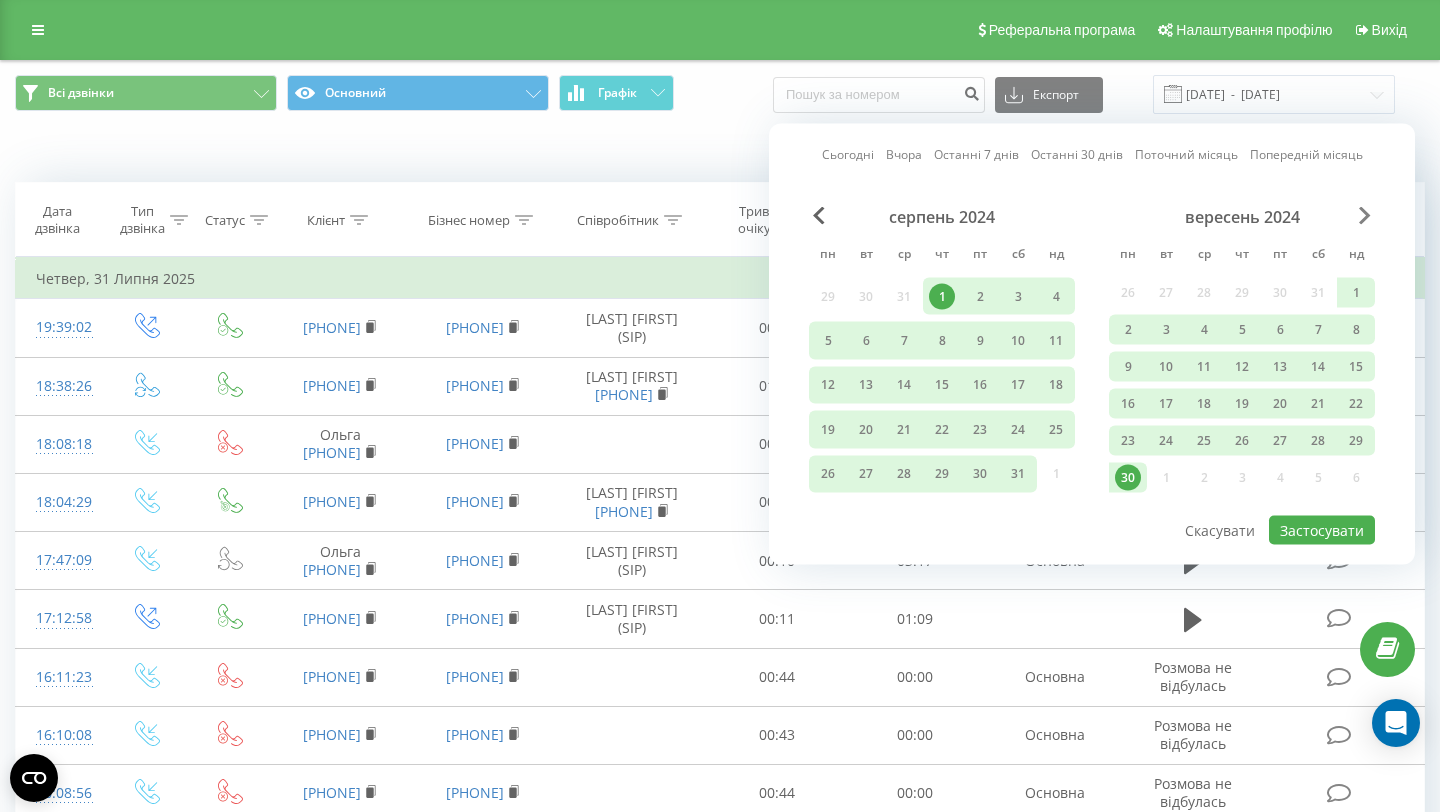 click at bounding box center [1365, 216] 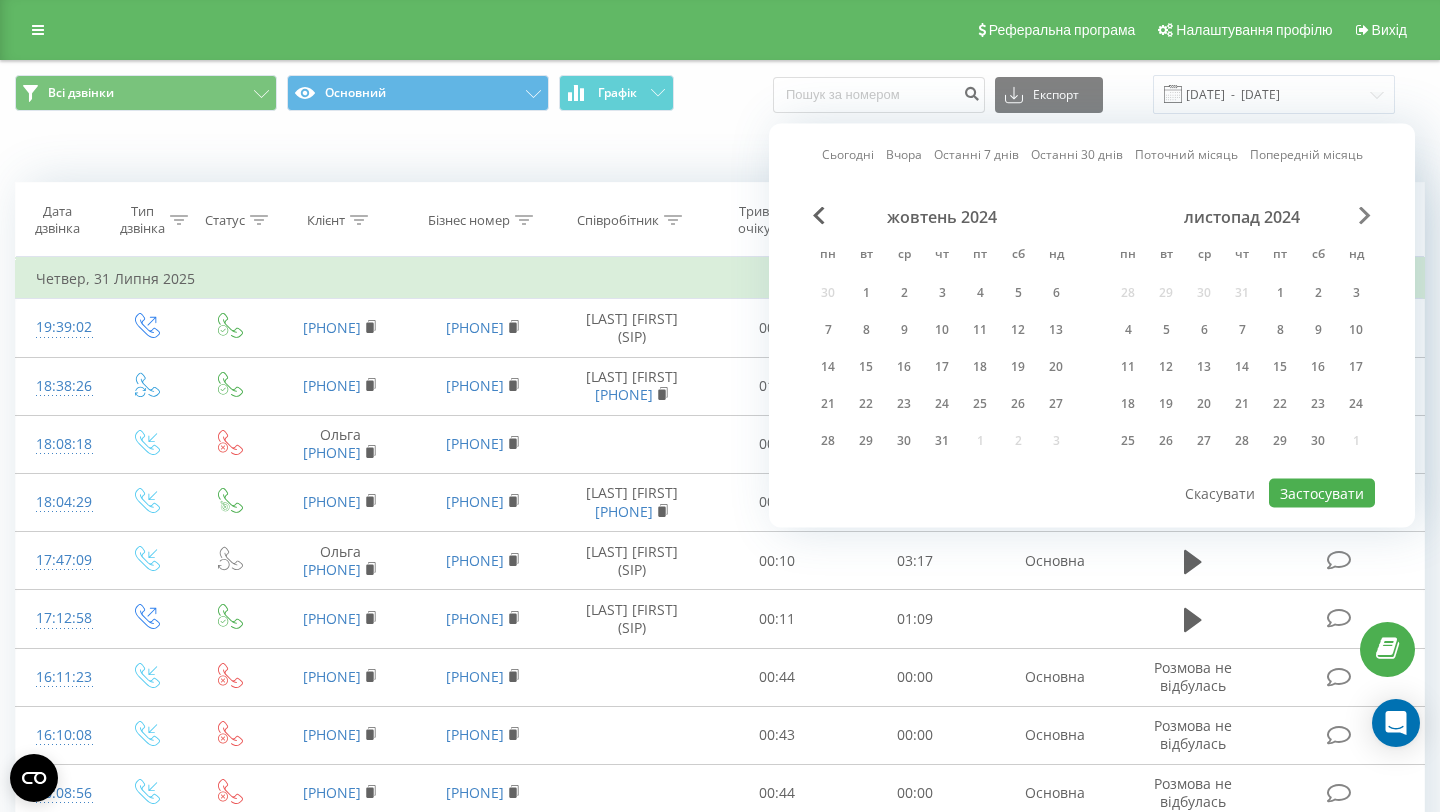 click at bounding box center (1365, 216) 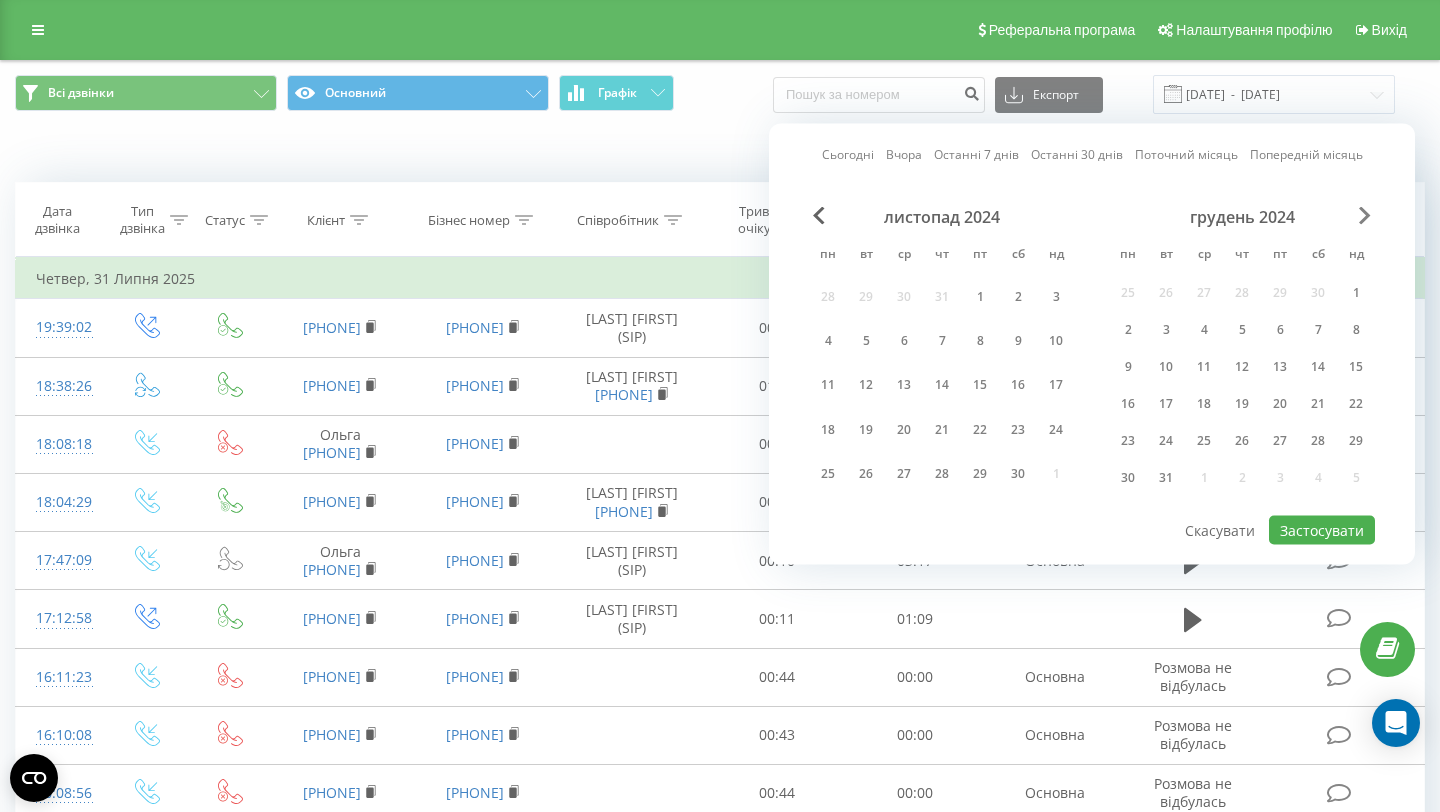 click at bounding box center (1365, 216) 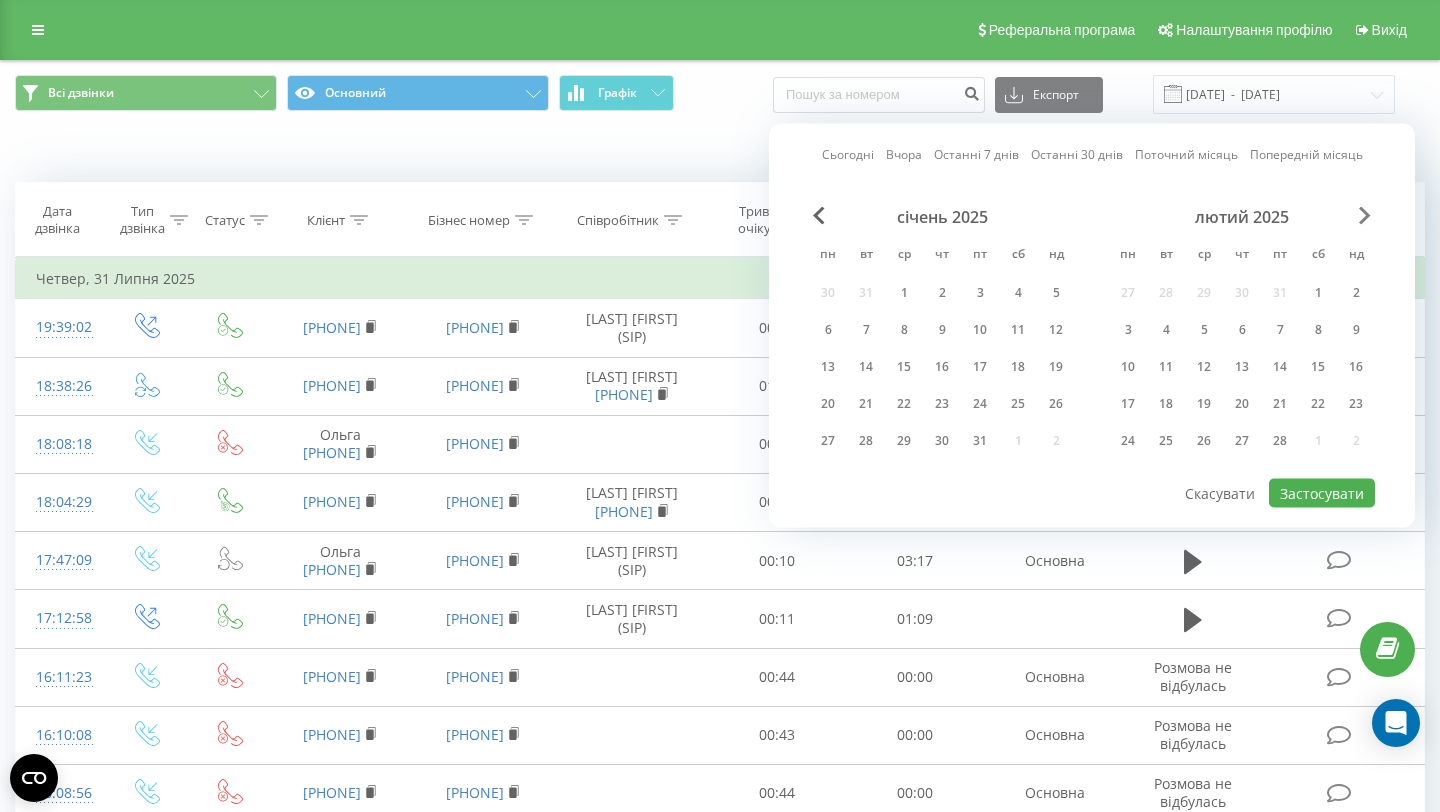 click at bounding box center (1365, 216) 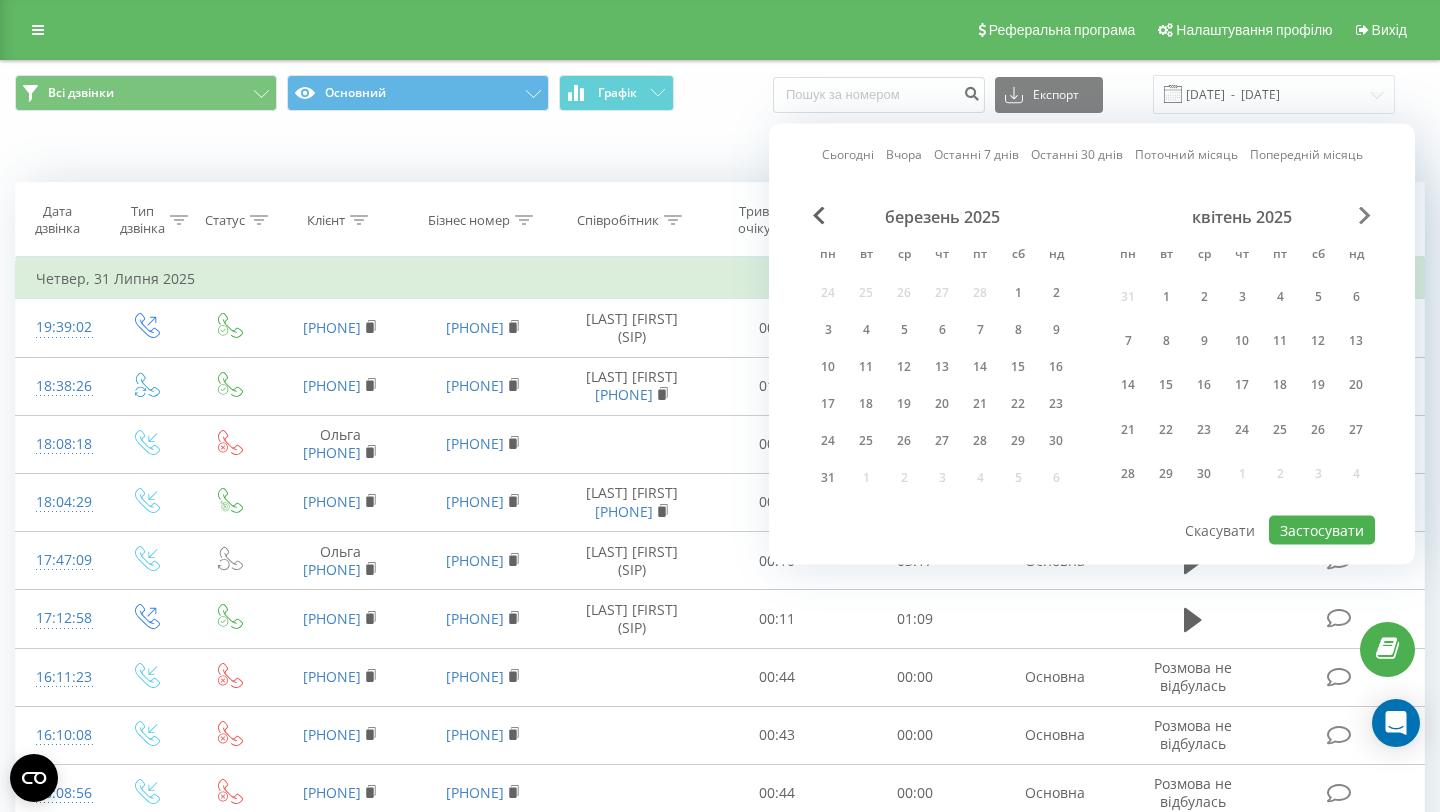 click at bounding box center (1365, 216) 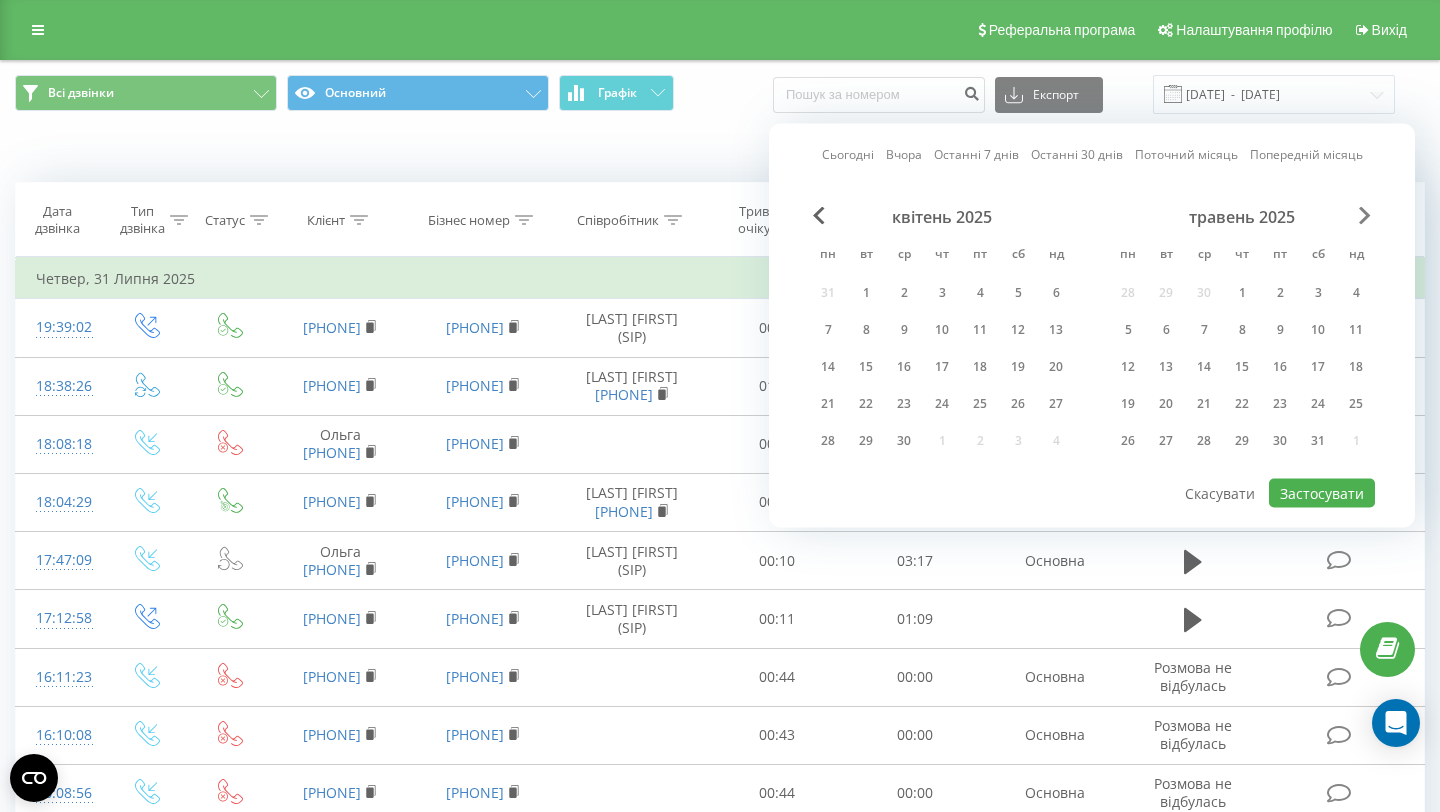 click at bounding box center (1365, 216) 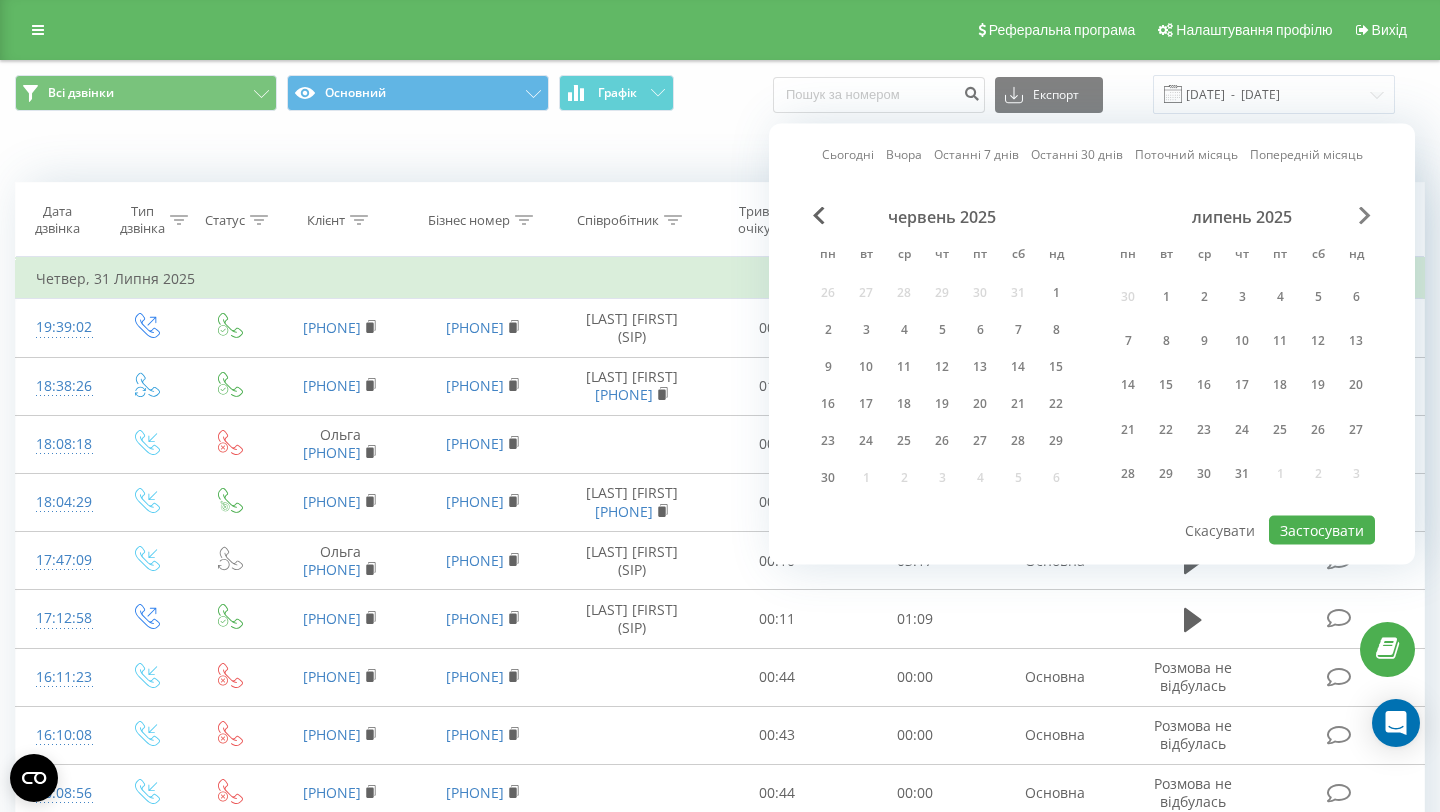 click at bounding box center (1365, 216) 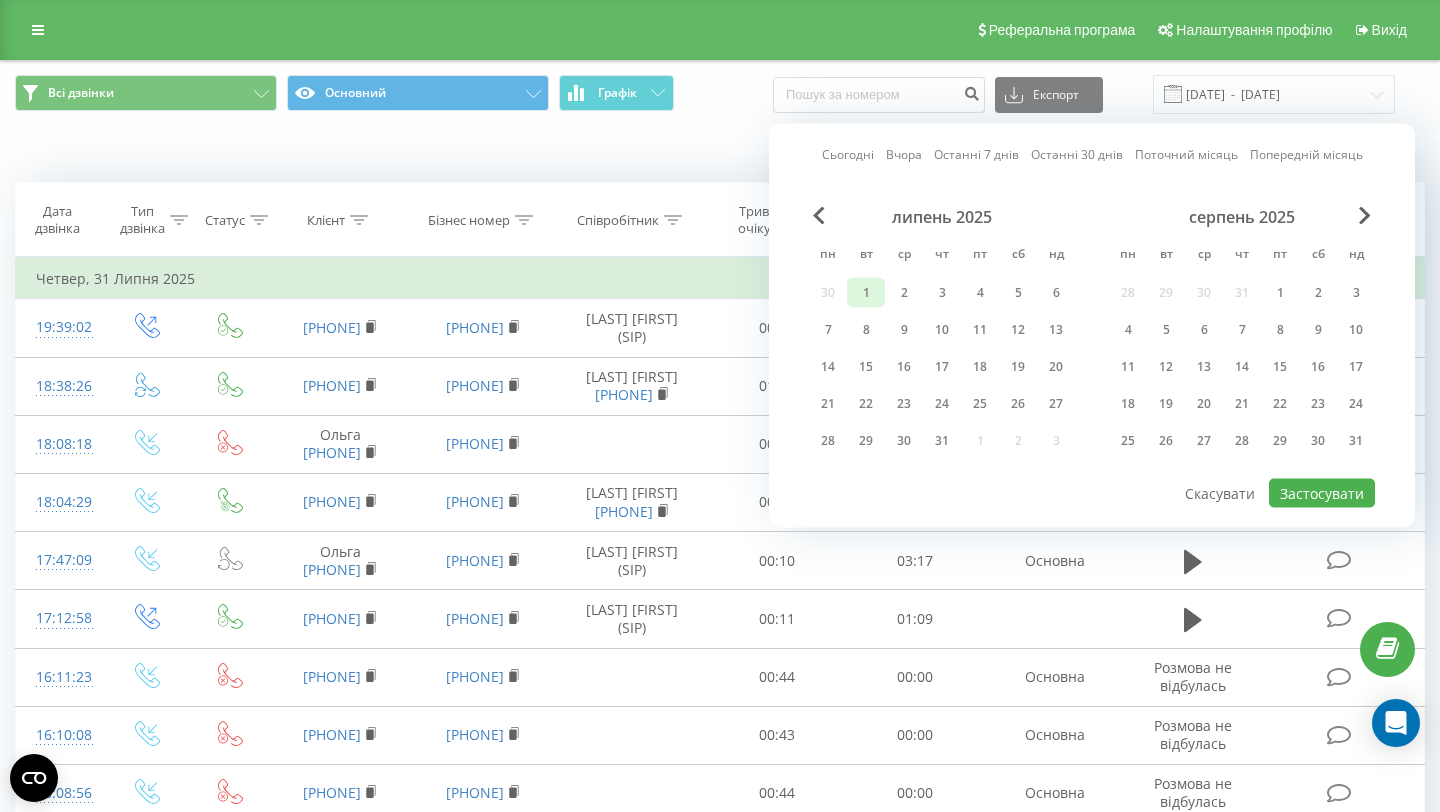 click on "1" at bounding box center [866, 293] 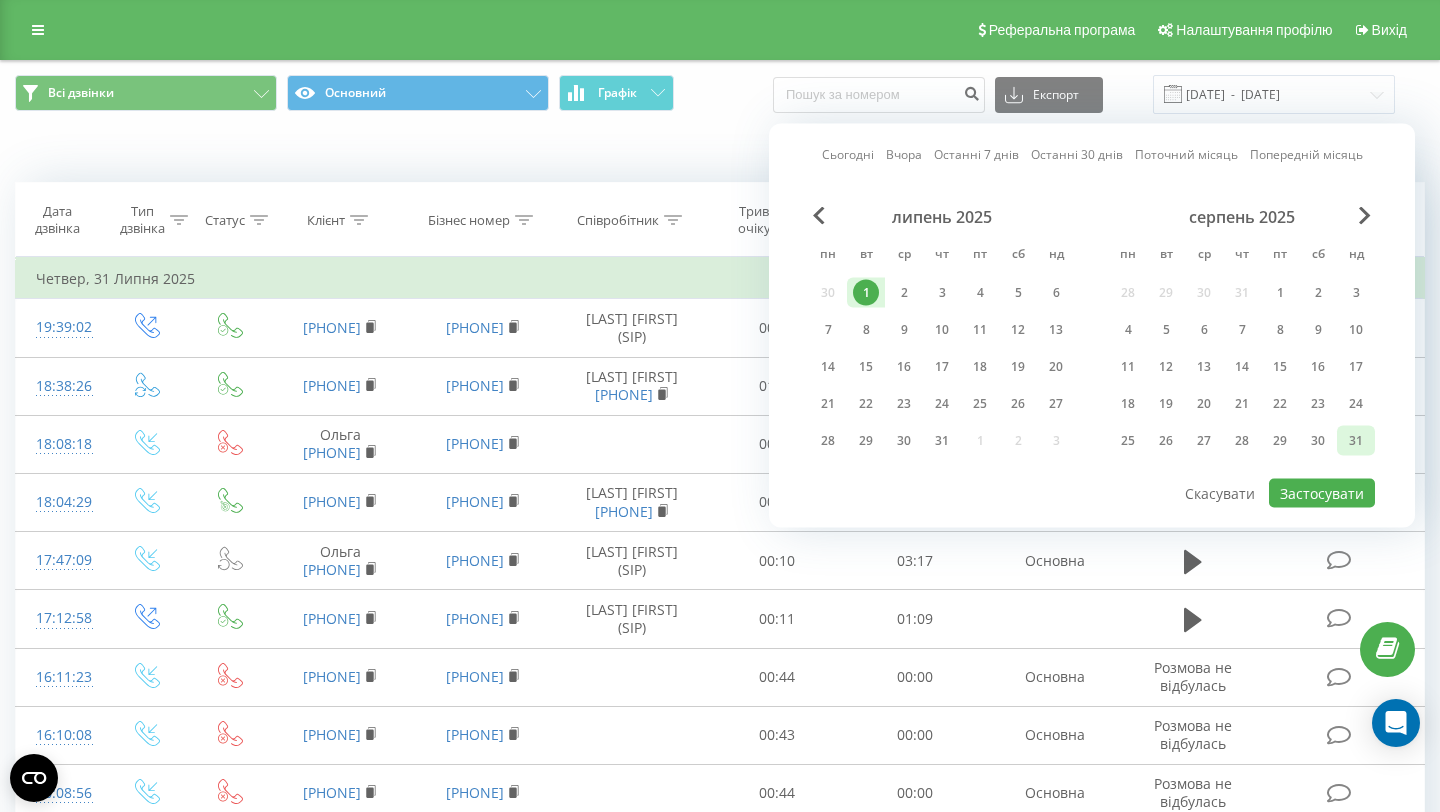 click on "31" at bounding box center [1356, 441] 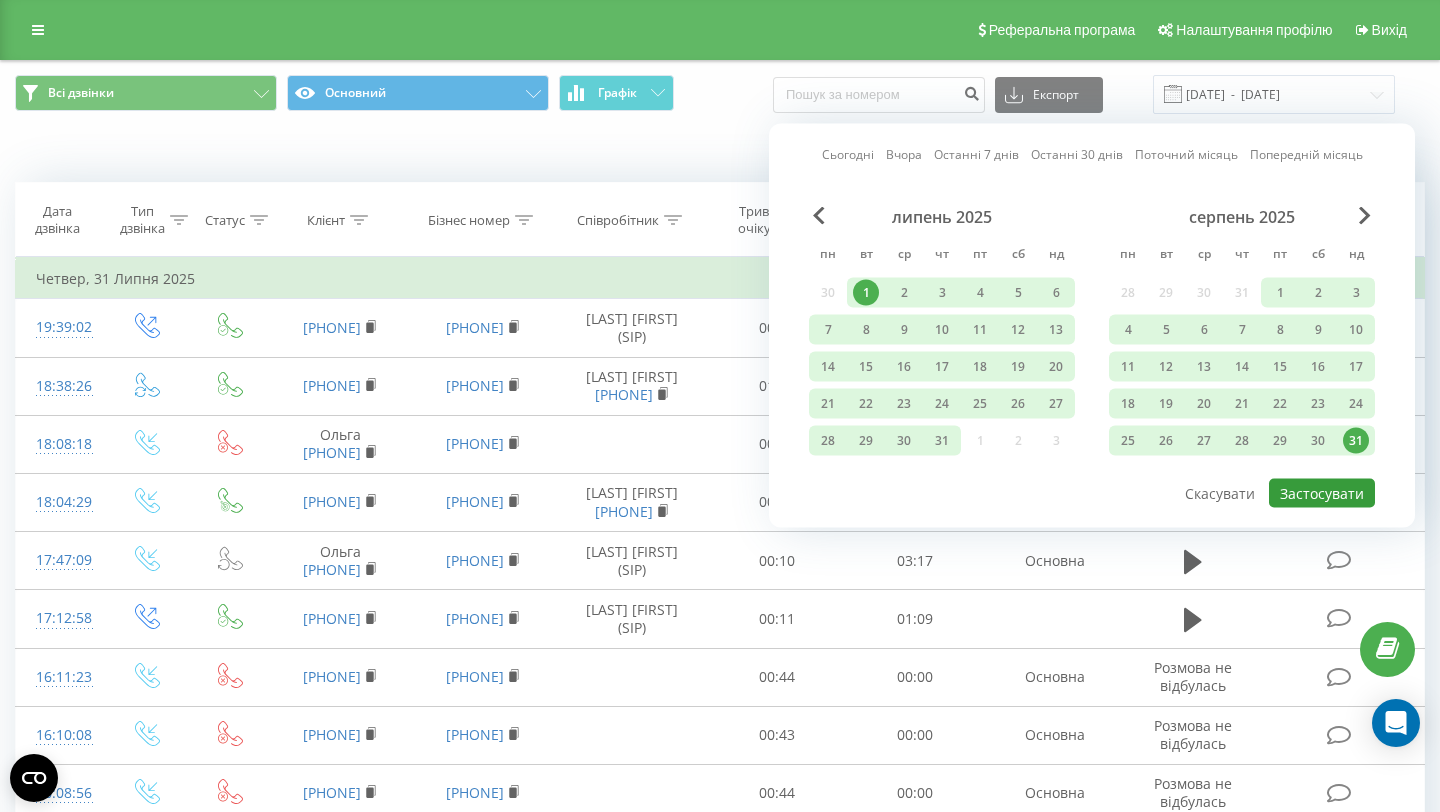 click on "Застосувати" at bounding box center [1322, 493] 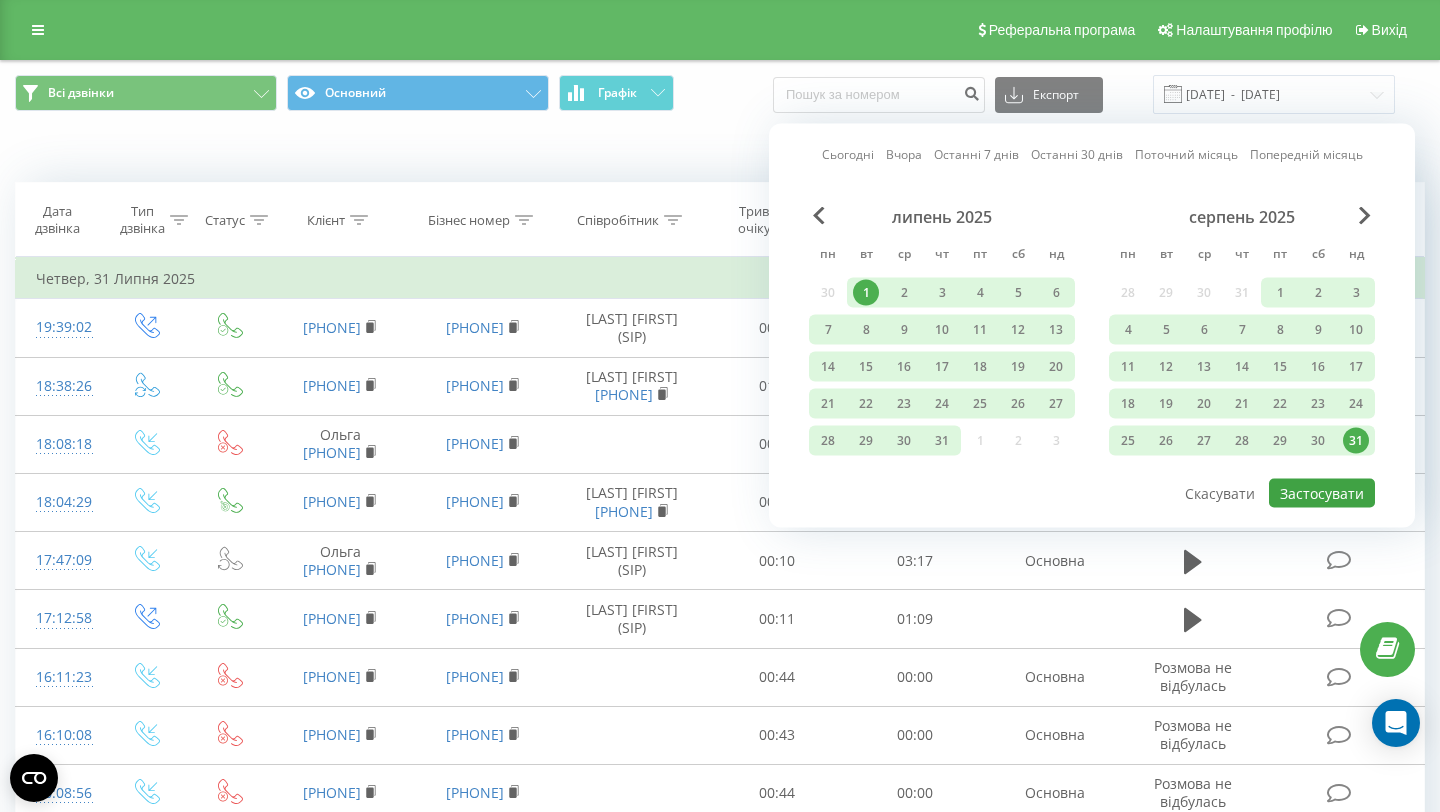 type on "01.07.2025  -  31.08.2025" 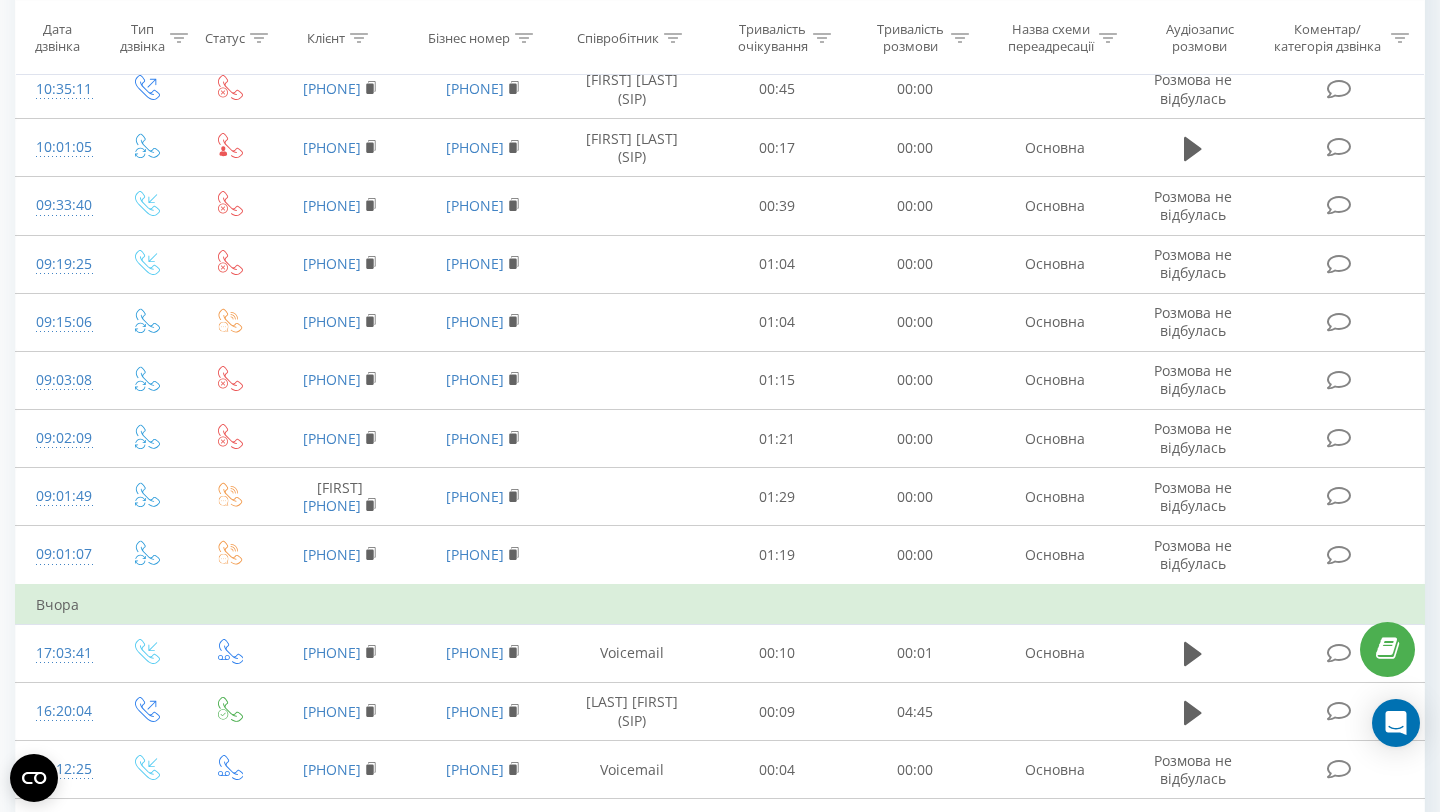 scroll, scrollTop: 417, scrollLeft: 0, axis: vertical 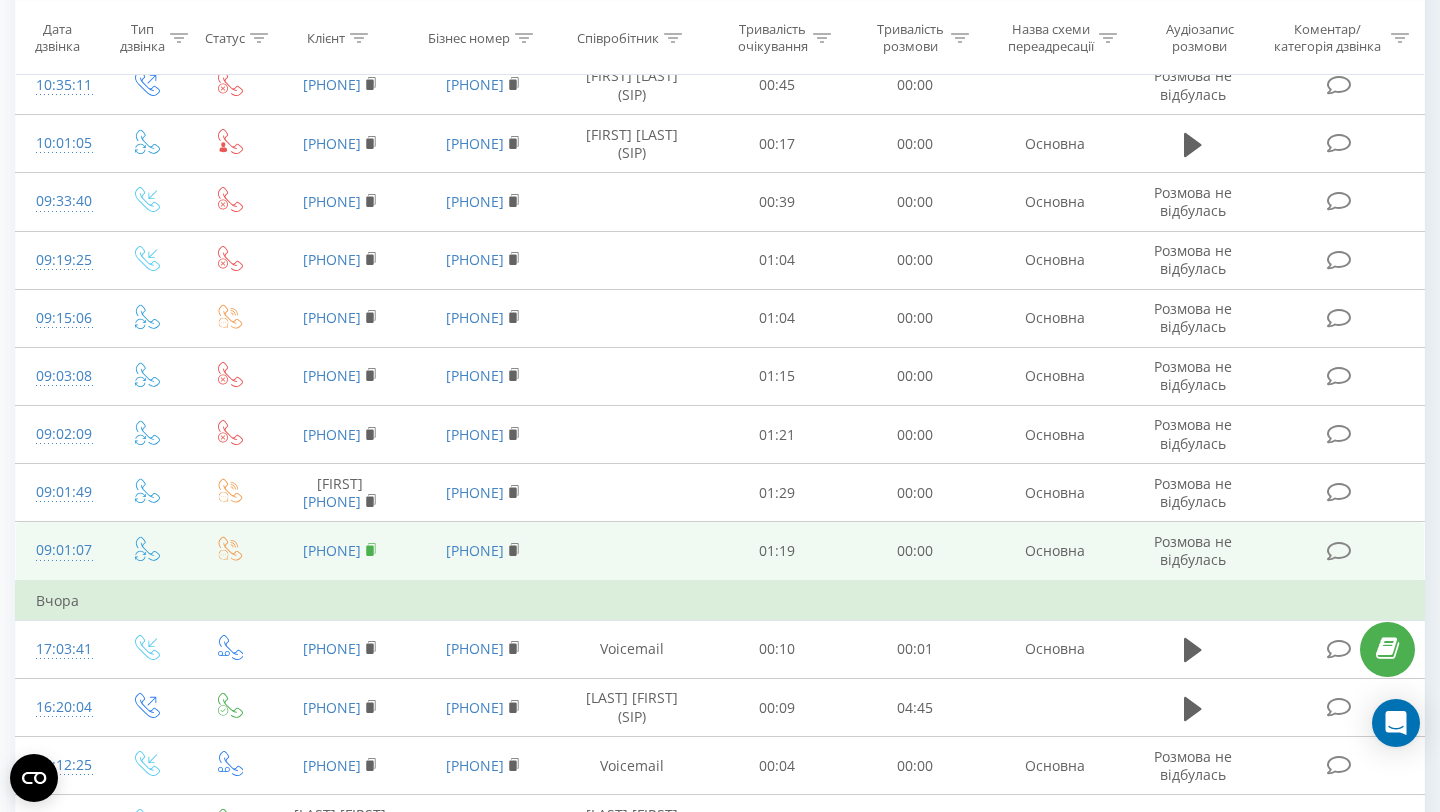 click 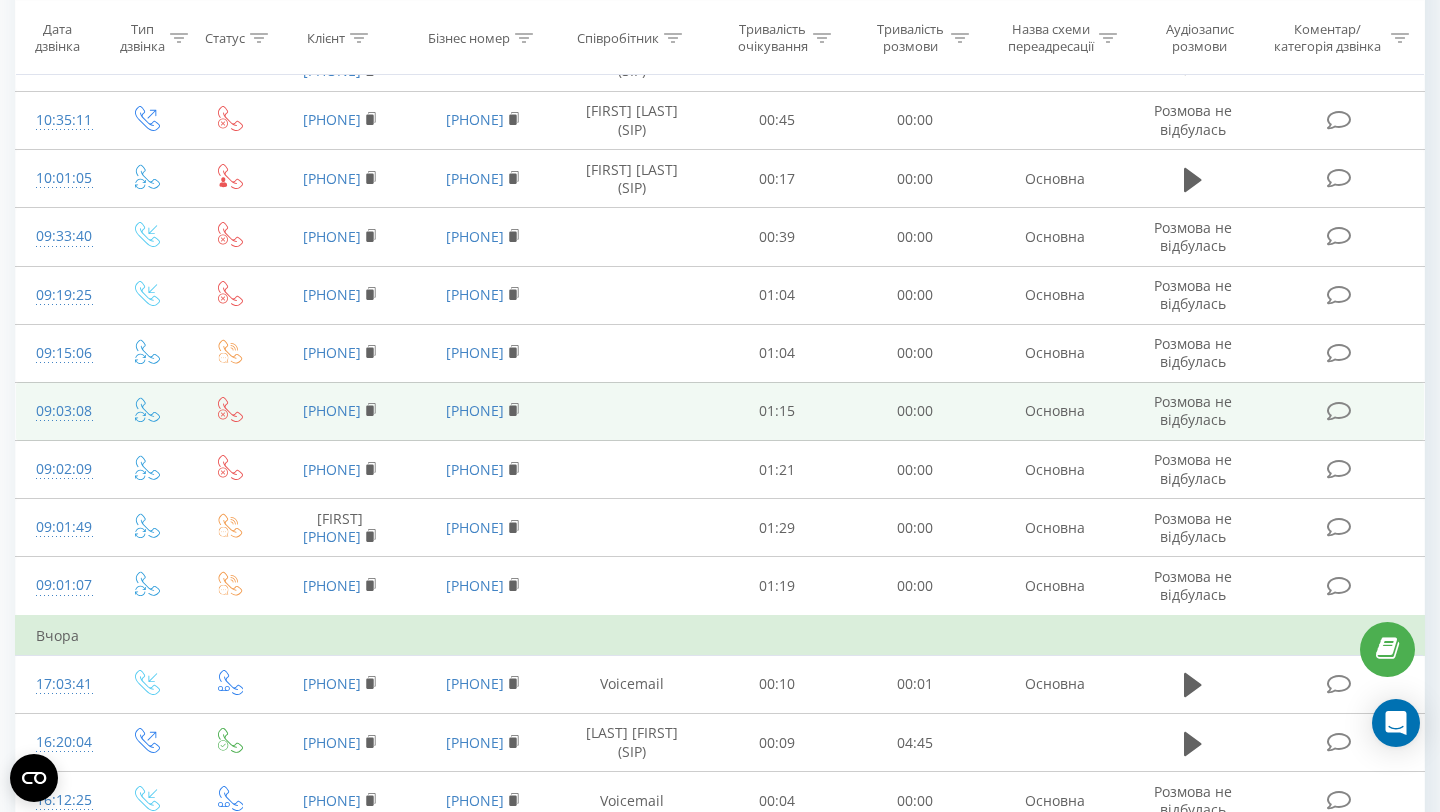 scroll, scrollTop: 379, scrollLeft: 0, axis: vertical 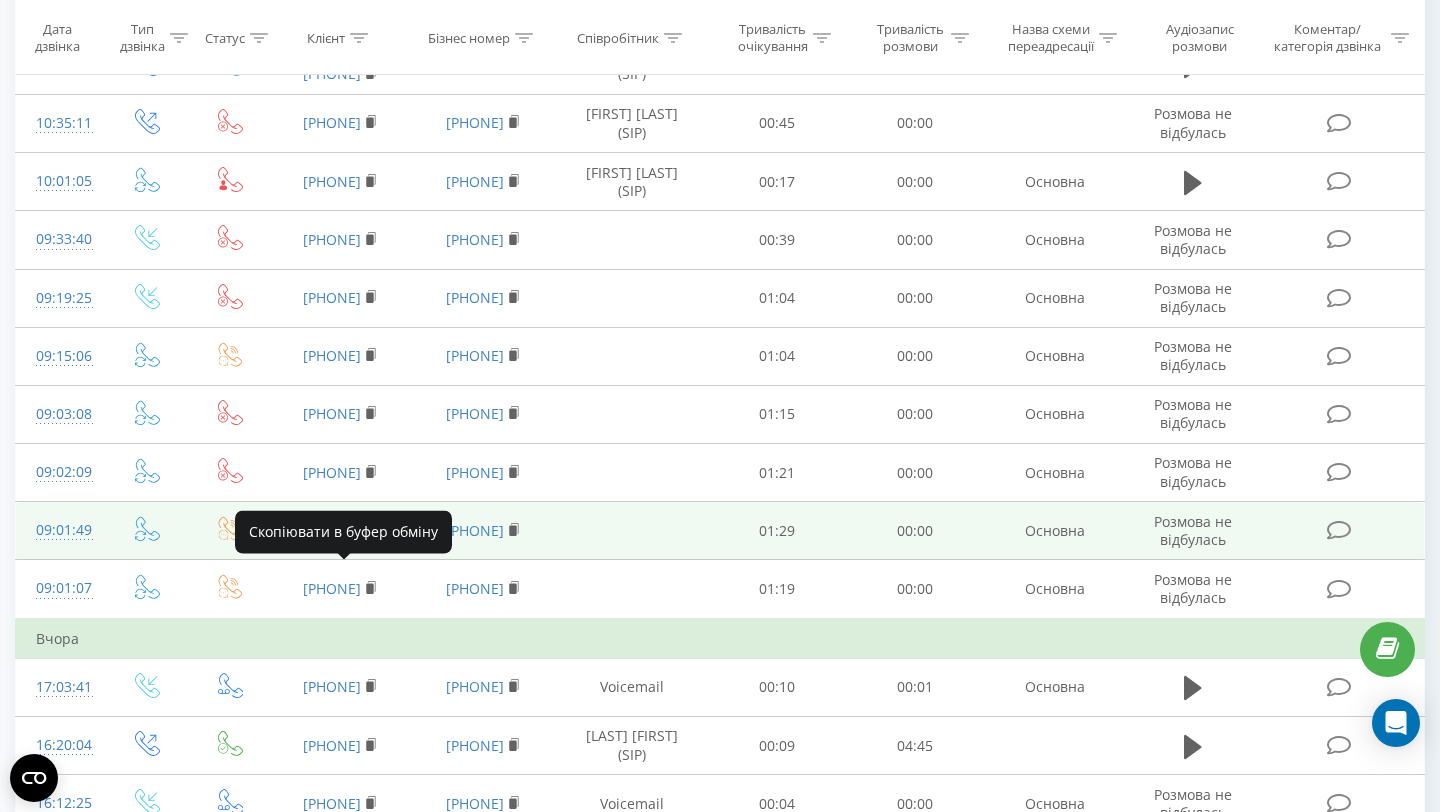 click 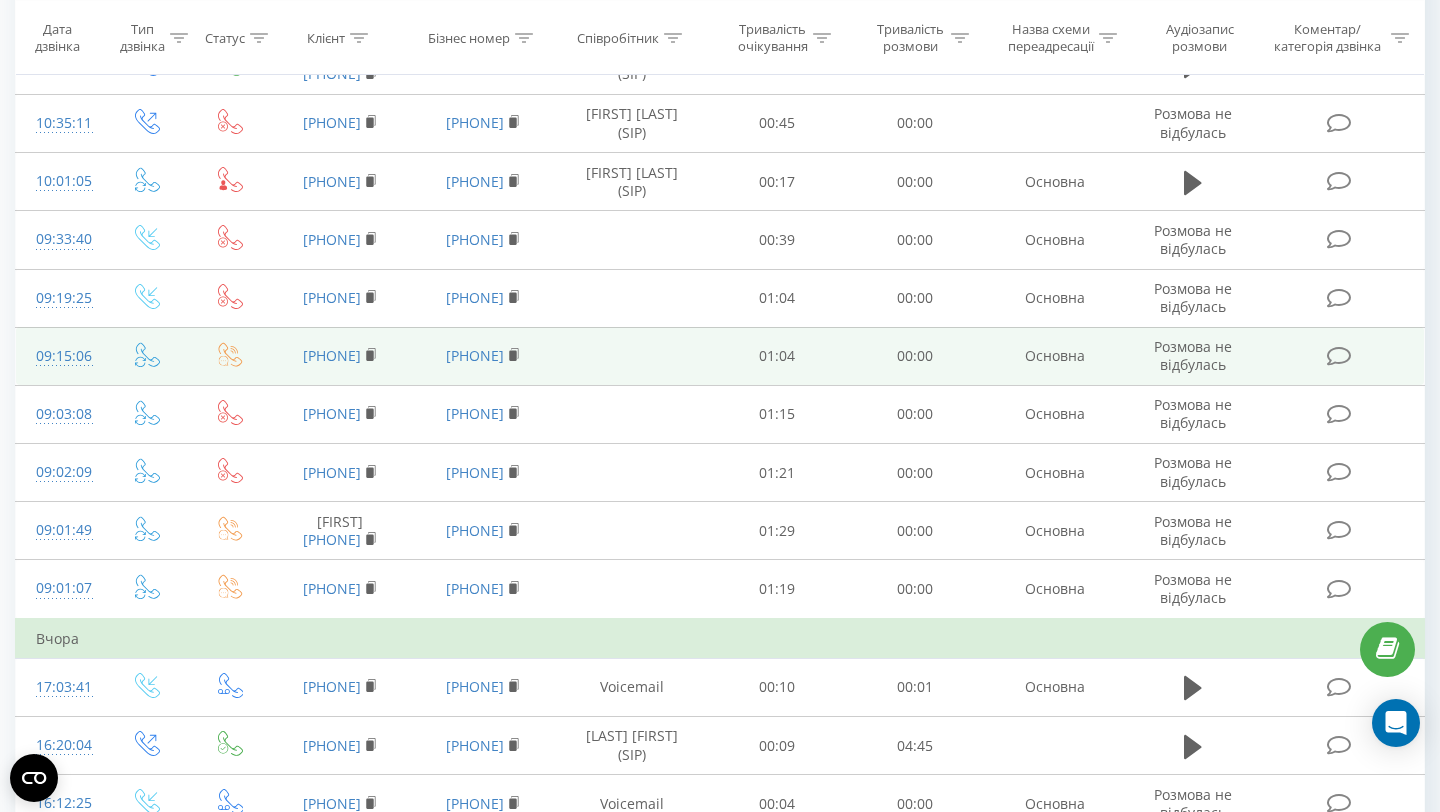 scroll, scrollTop: 386, scrollLeft: 0, axis: vertical 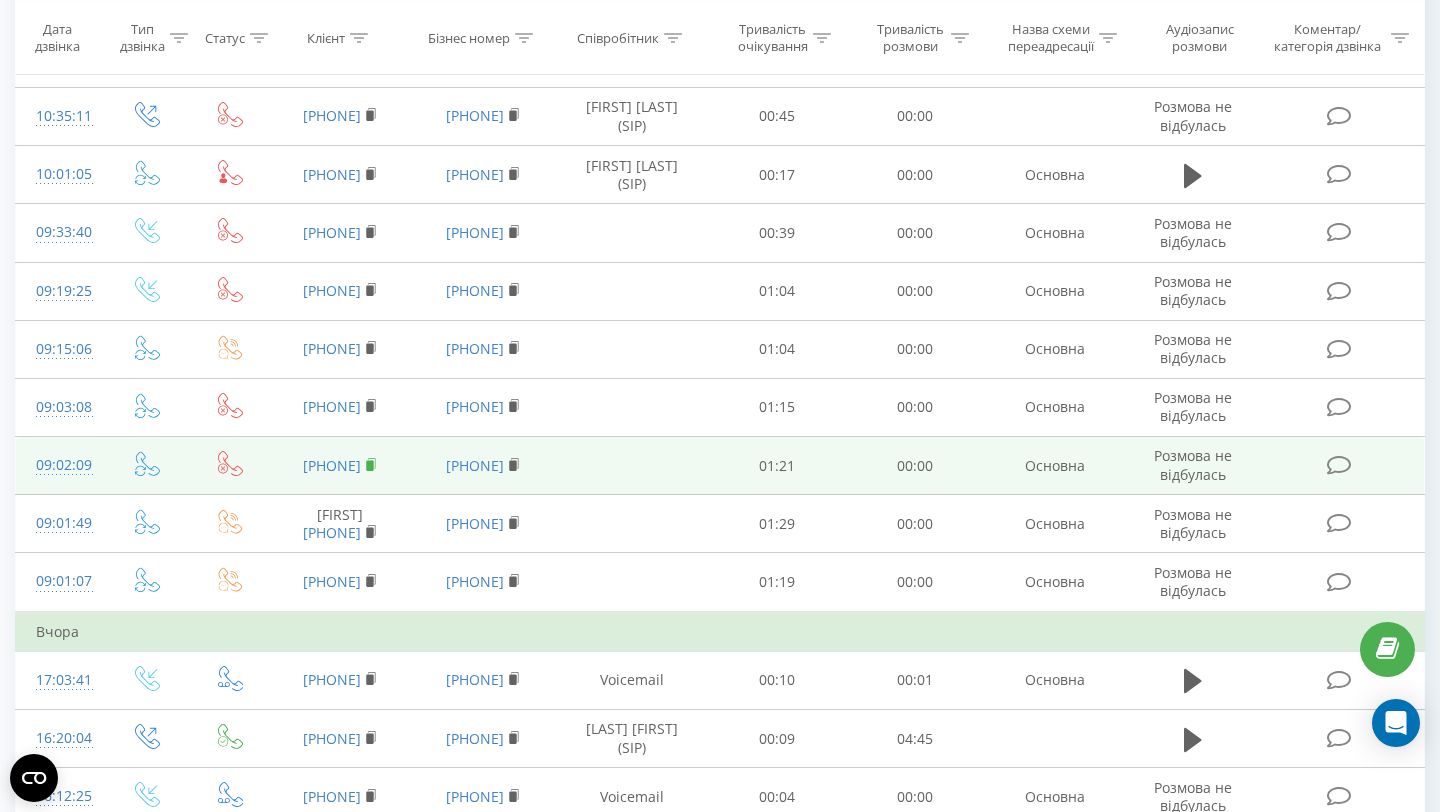 click 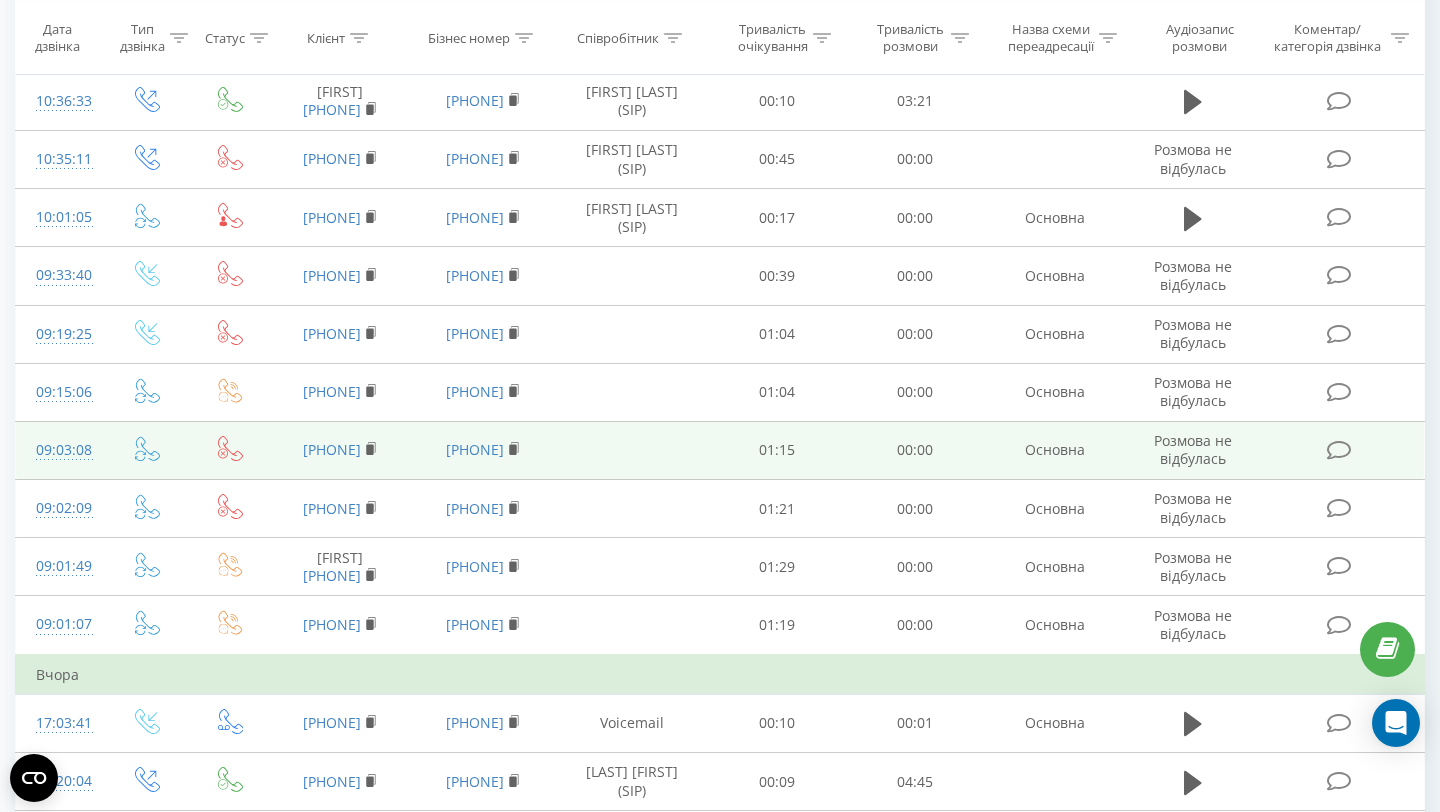 scroll, scrollTop: 328, scrollLeft: 0, axis: vertical 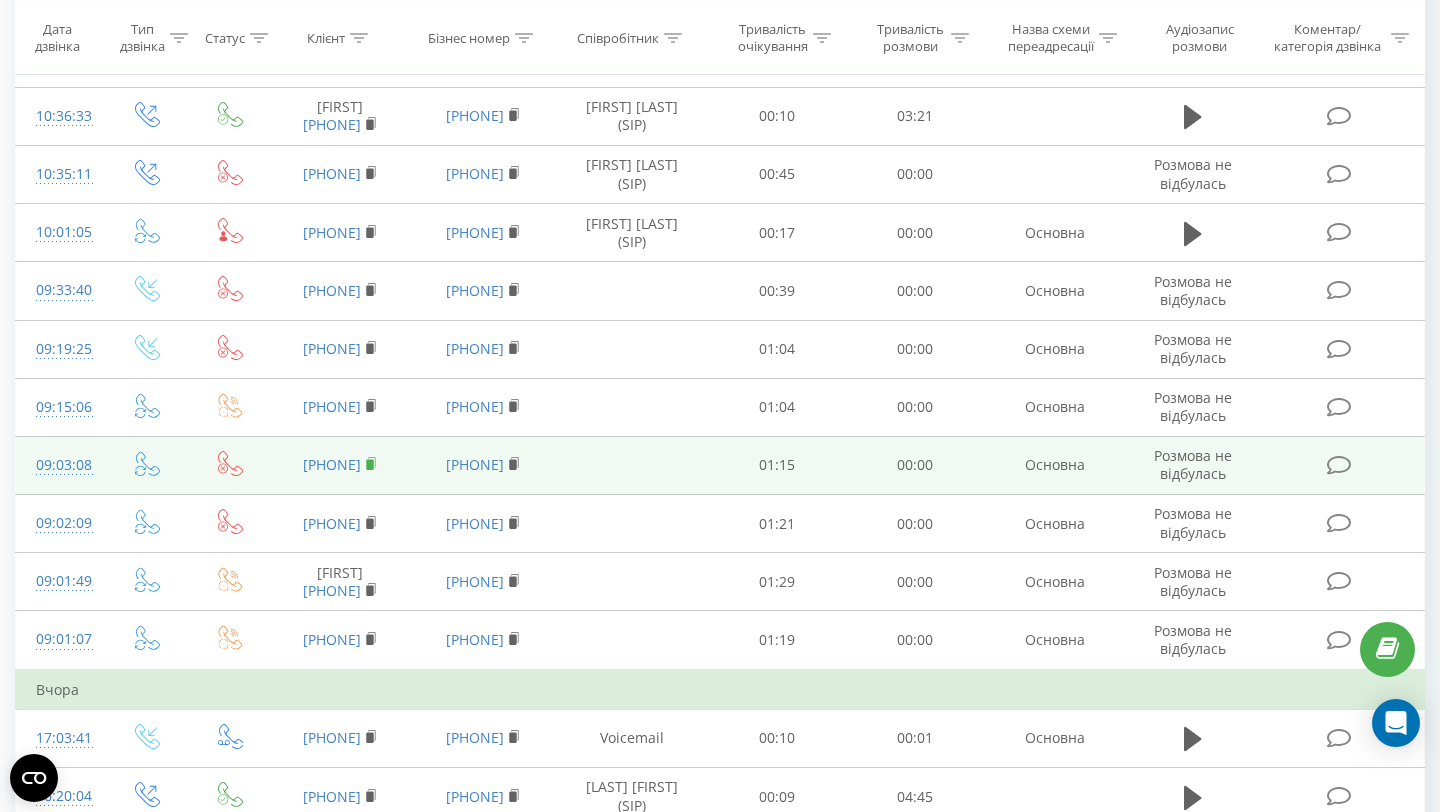 click 